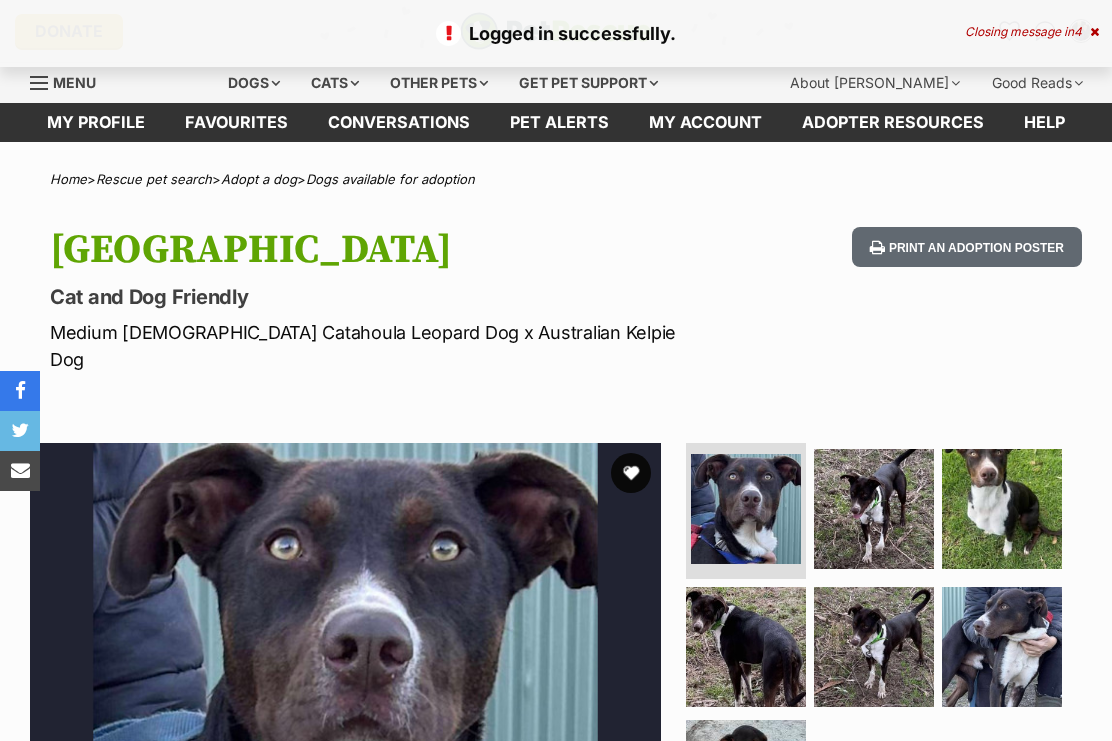 scroll, scrollTop: 0, scrollLeft: 0, axis: both 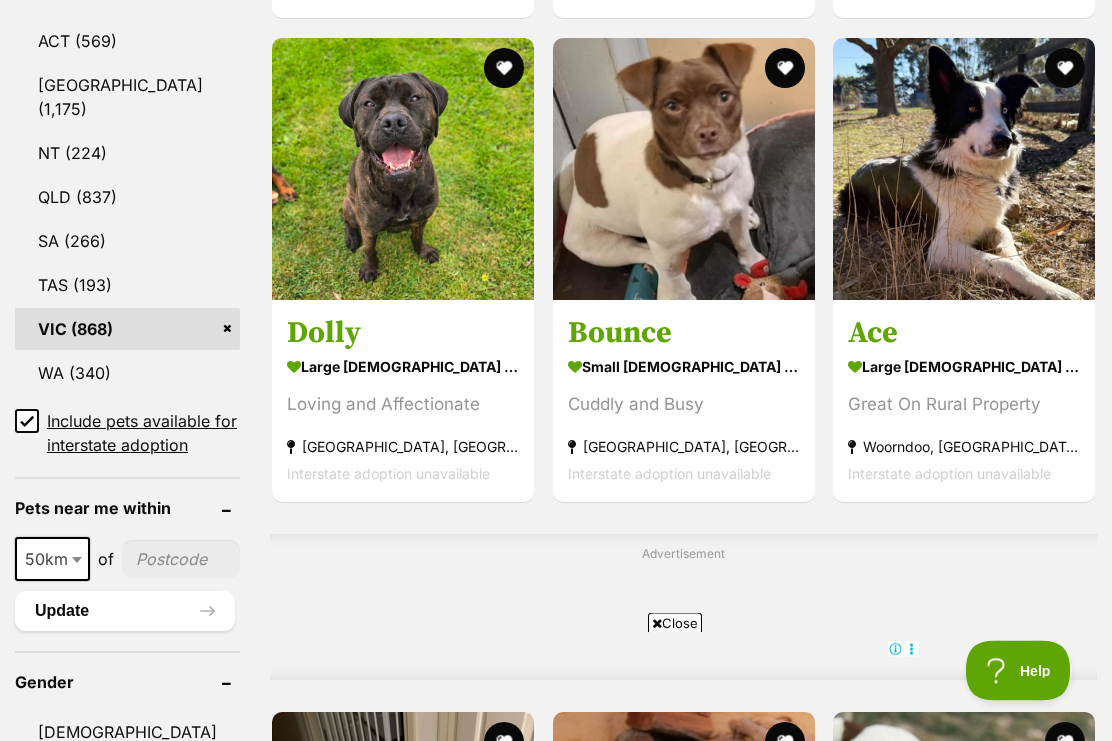 click on "Include pets available for interstate adoption" at bounding box center (27, 422) 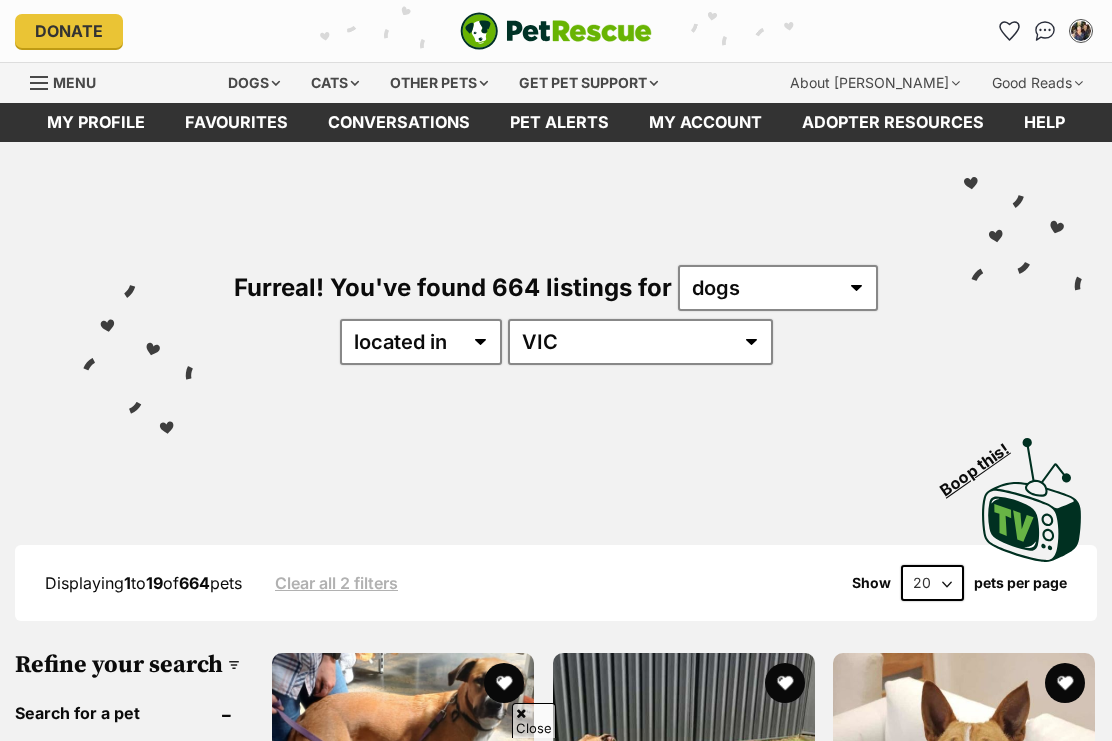 scroll, scrollTop: 342, scrollLeft: 0, axis: vertical 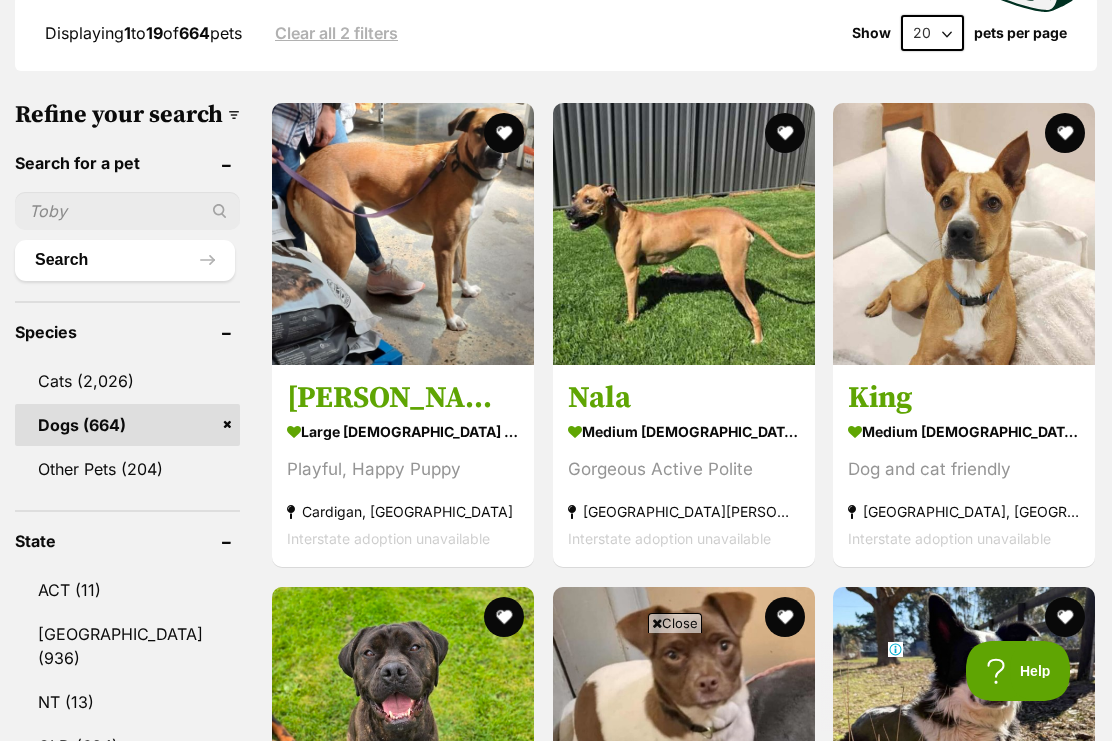 click on "20 40 60" at bounding box center (932, 33) 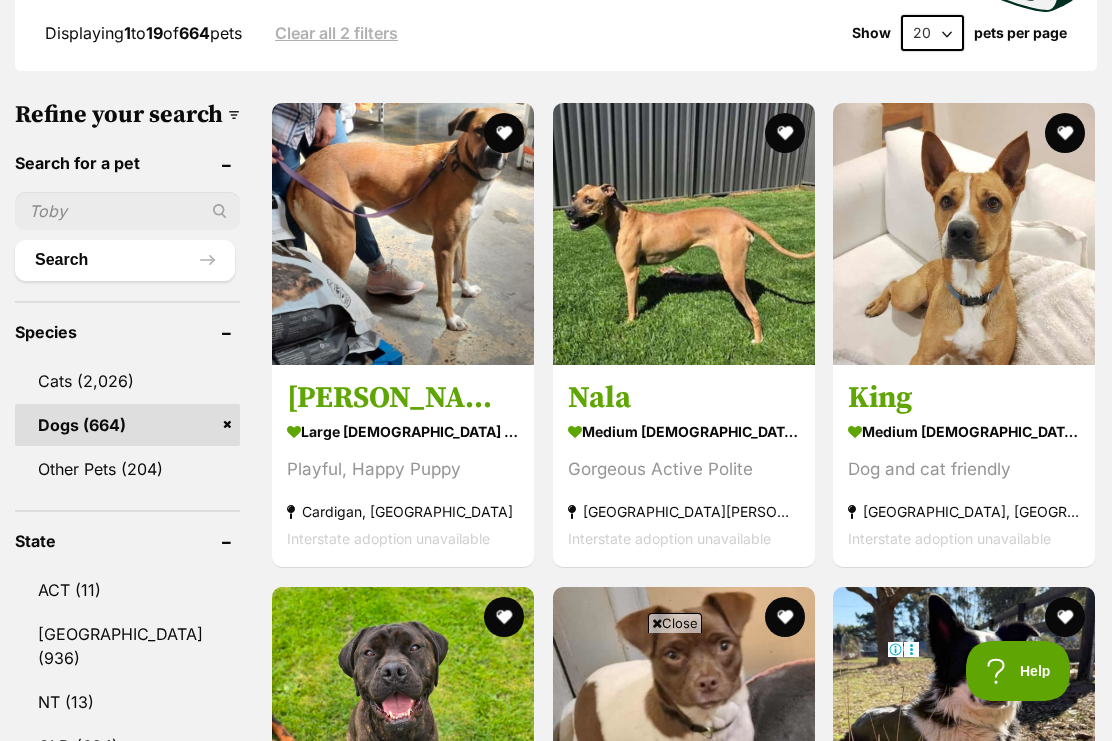 select on "60" 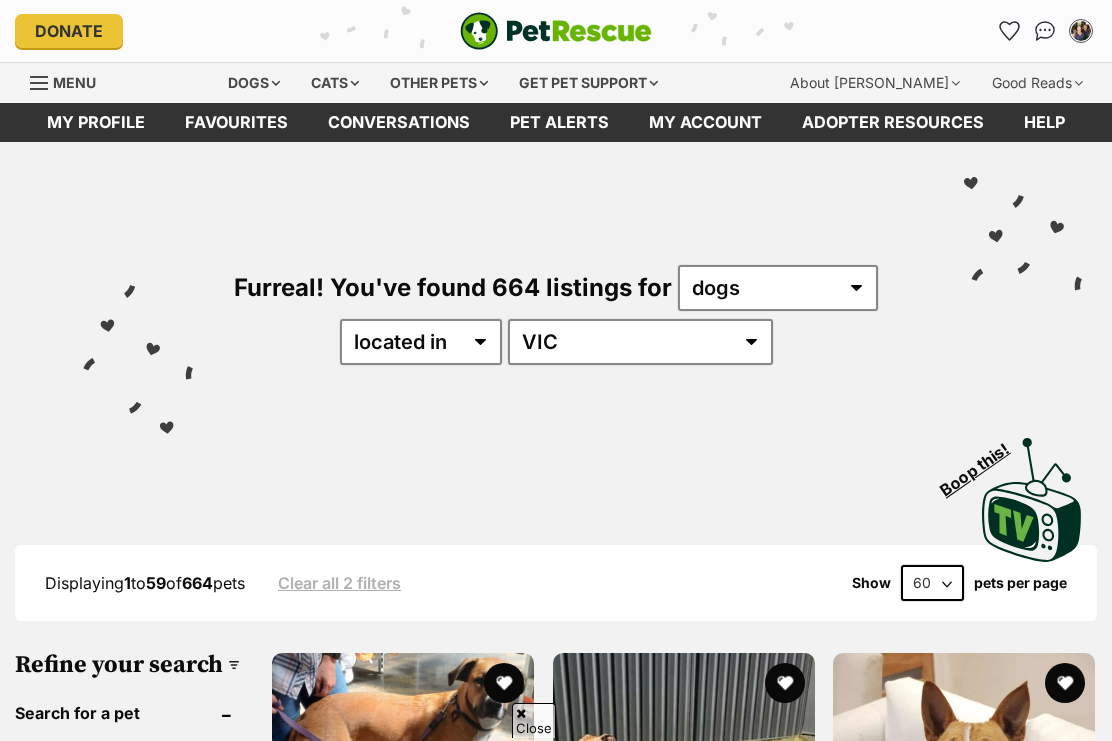 scroll, scrollTop: 873, scrollLeft: 0, axis: vertical 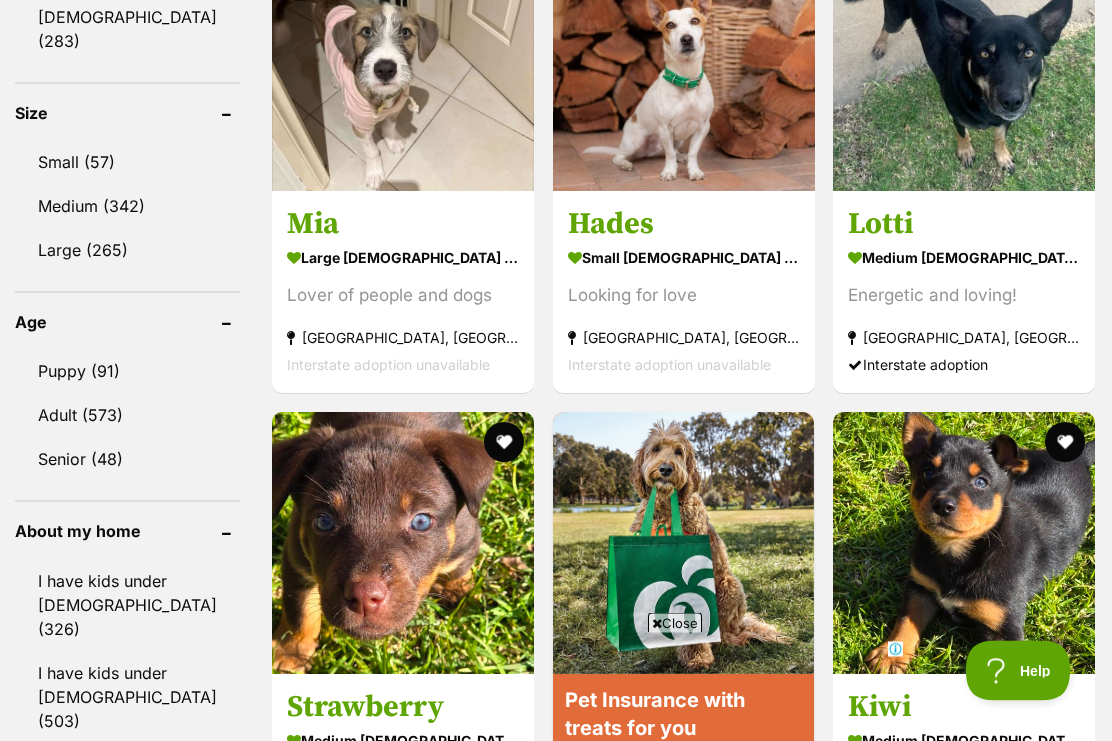 click on "I have resident dogs (563)" at bounding box center (127, 778) 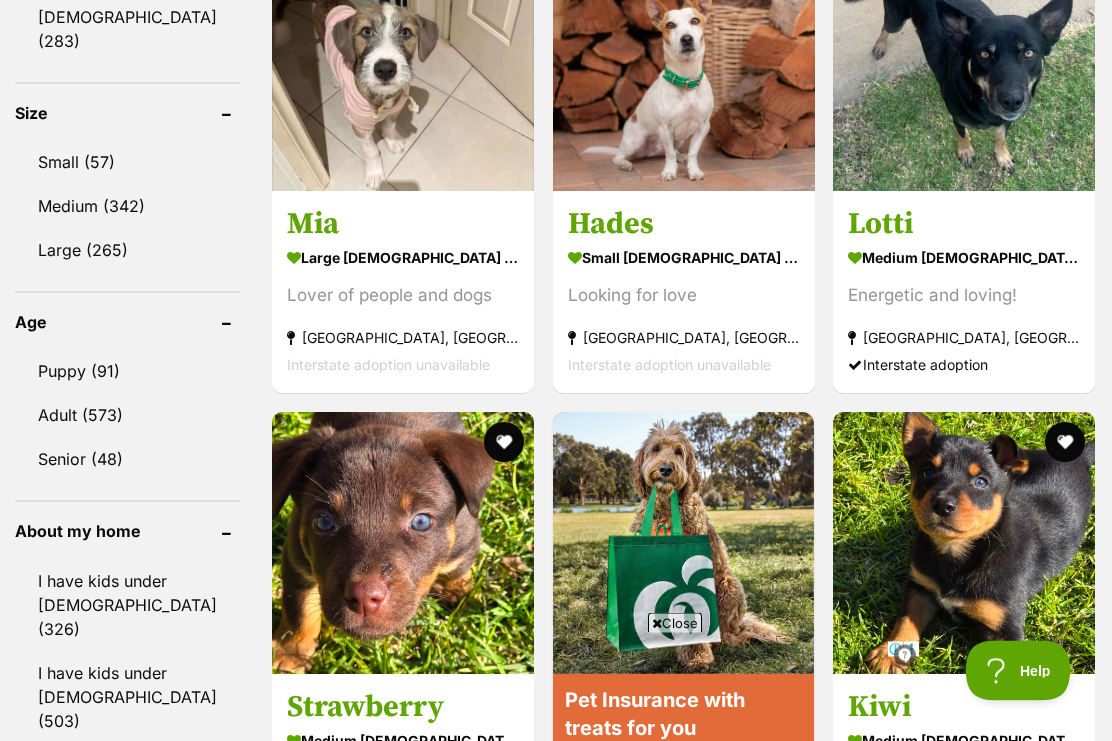 click on "I have resident dogs (563)" at bounding box center (127, 778) 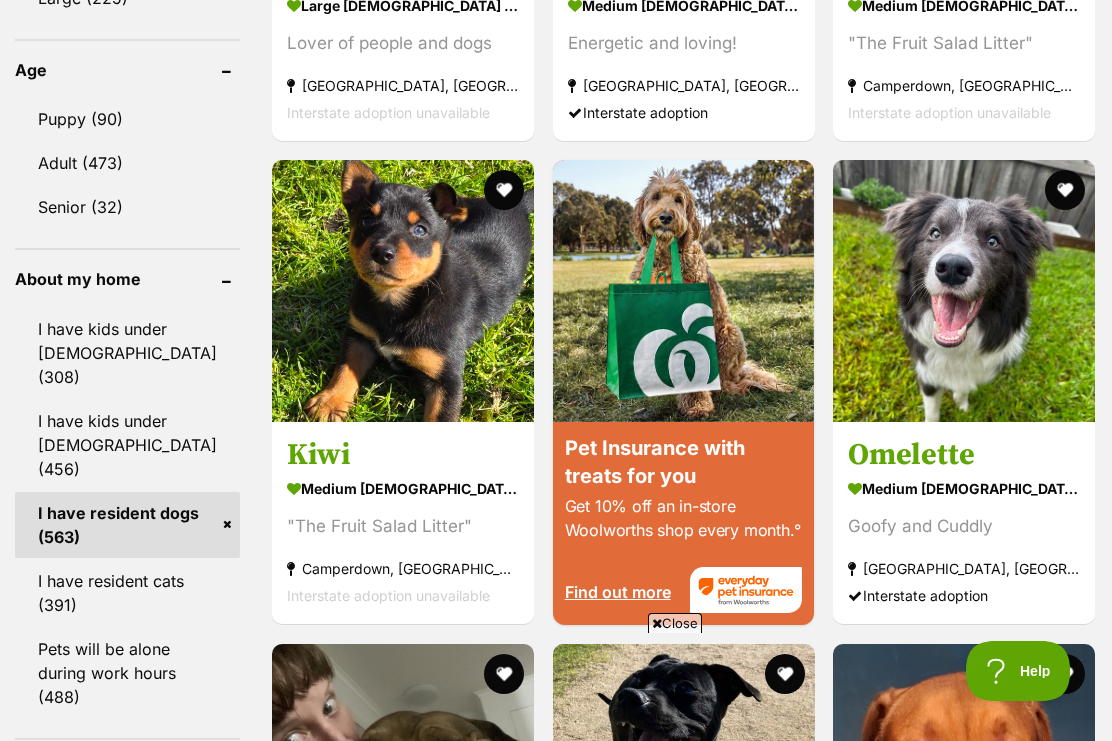 scroll, scrollTop: 4793, scrollLeft: 0, axis: vertical 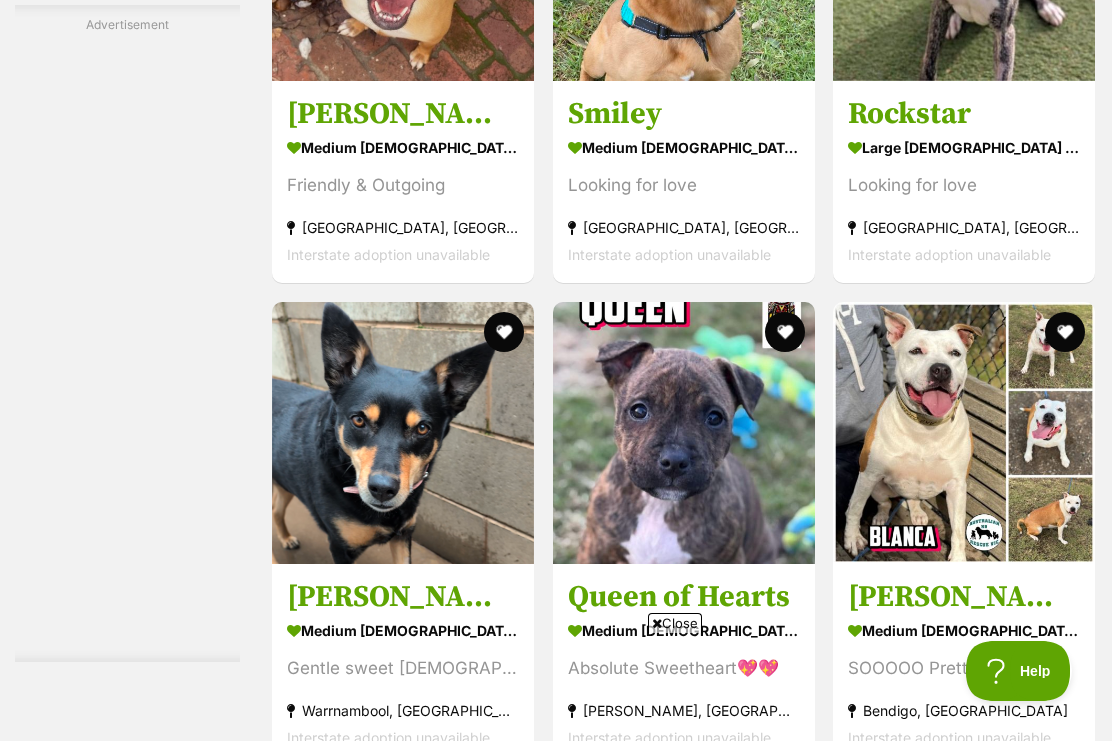 click at bounding box center [684, -50] 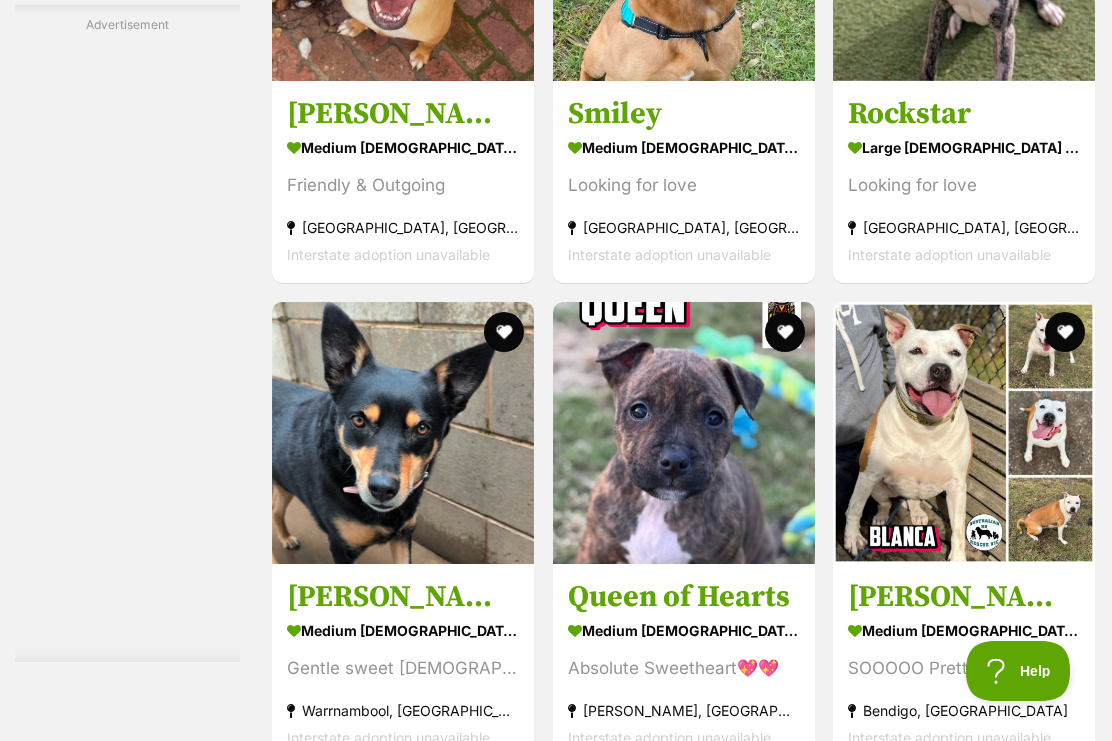 scroll, scrollTop: 7147, scrollLeft: 0, axis: vertical 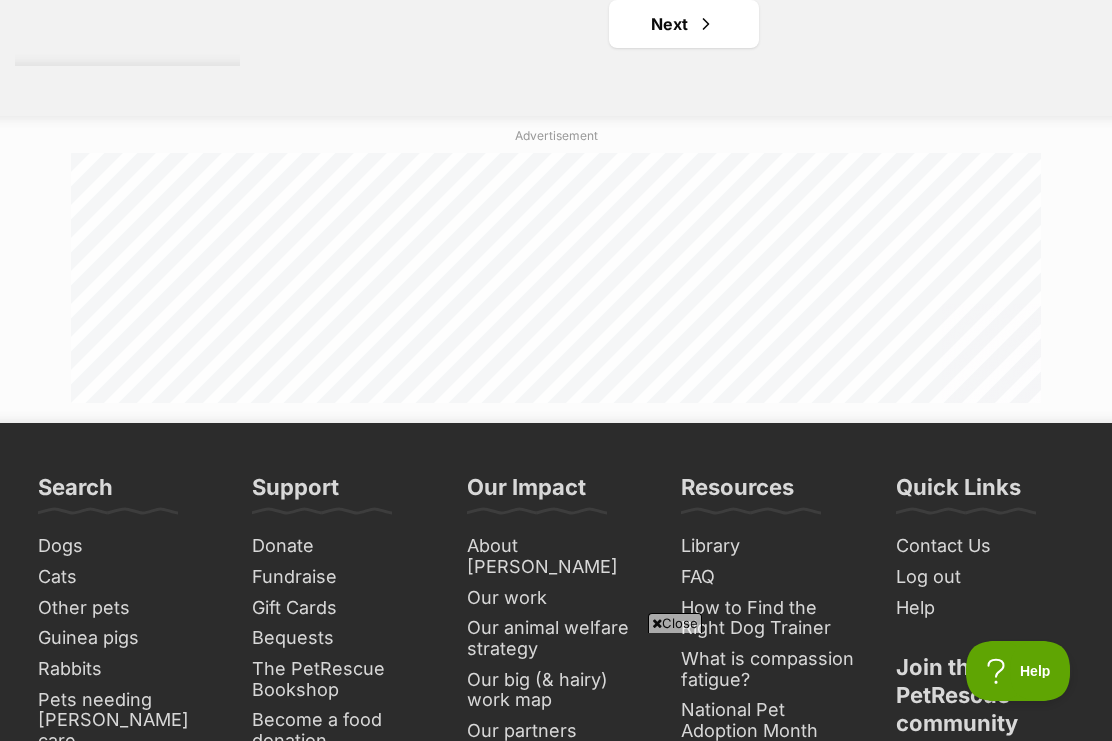 click on "Next" at bounding box center [684, 24] 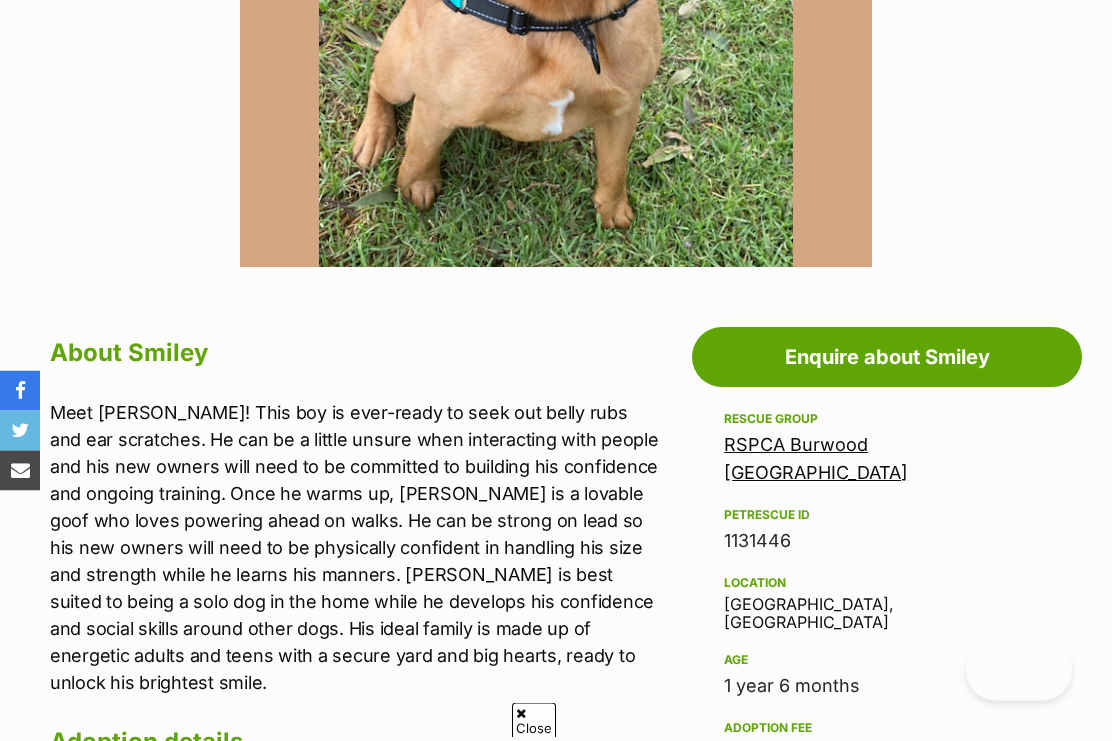 scroll, scrollTop: 855, scrollLeft: 0, axis: vertical 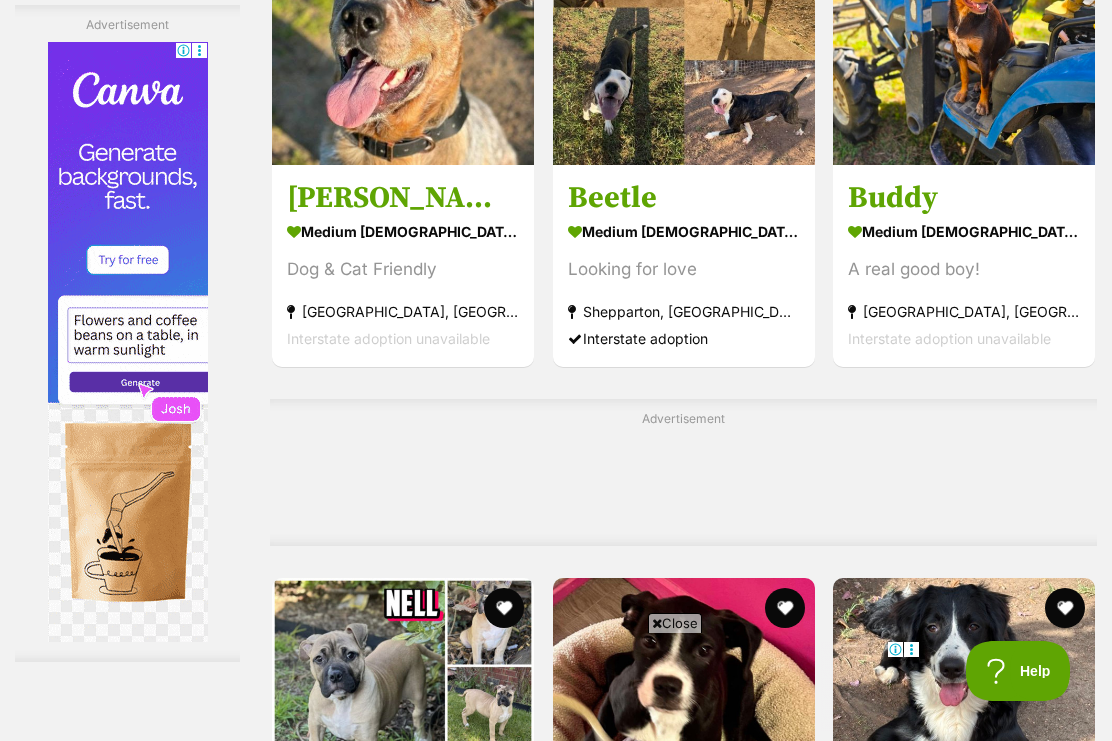 click at bounding box center [403, 34] 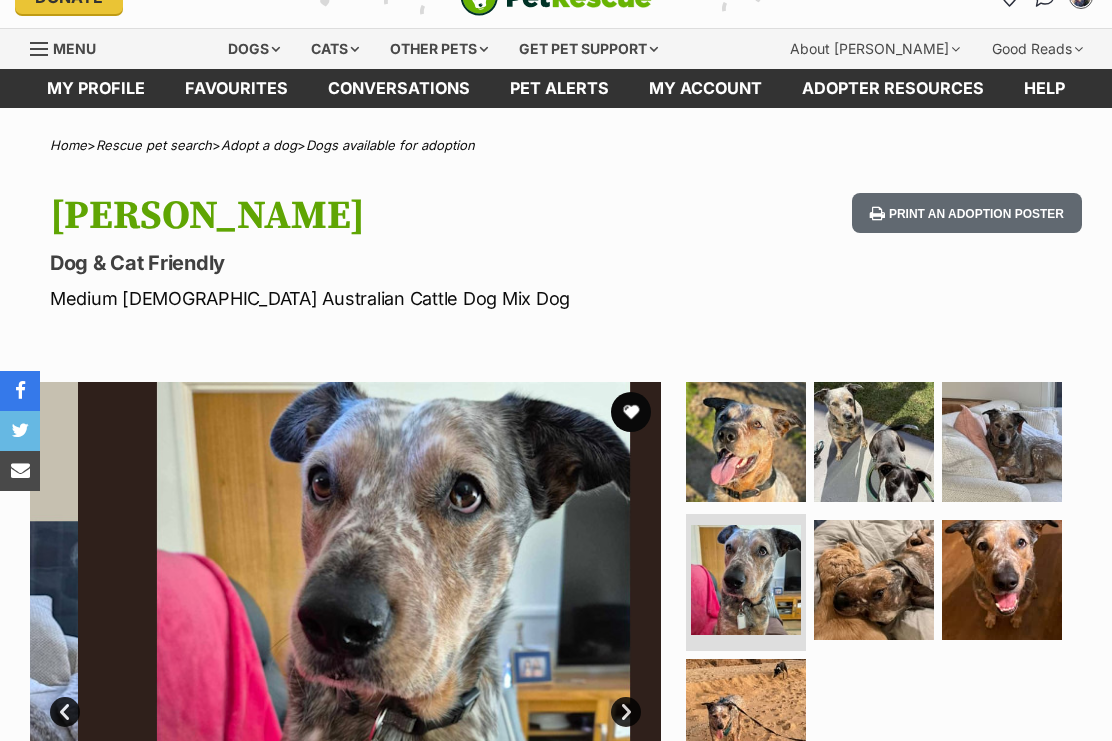 scroll, scrollTop: 34, scrollLeft: 0, axis: vertical 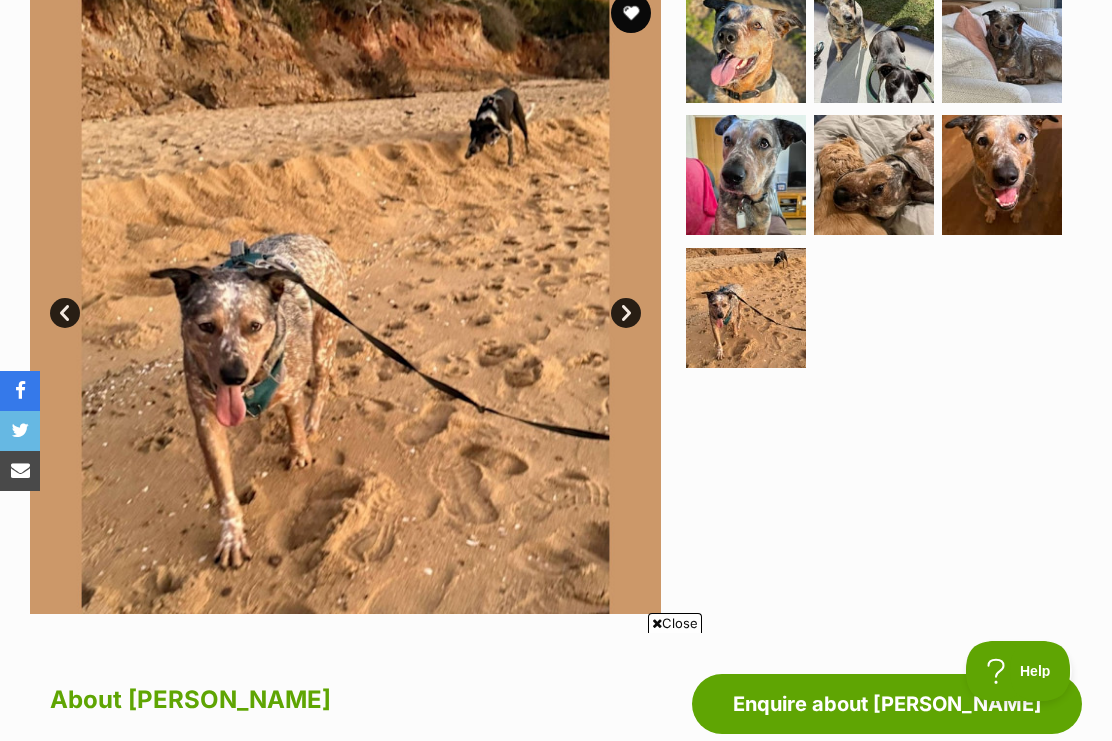 click on "Next" at bounding box center (626, 313) 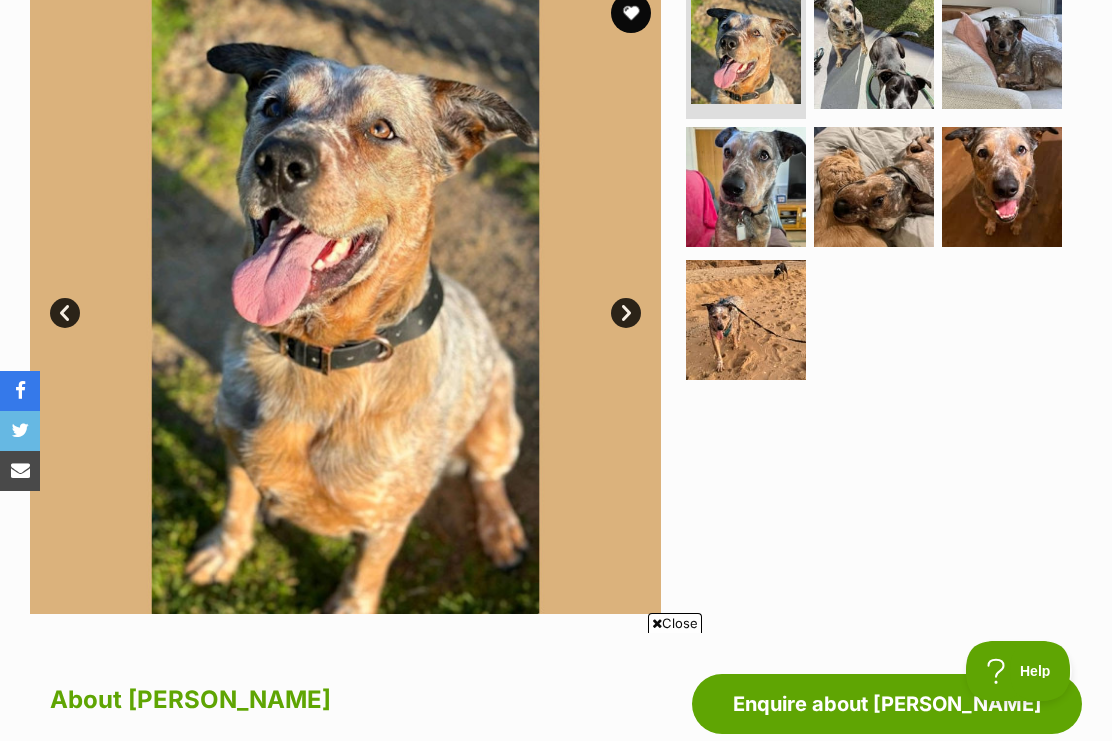 click on "Next" at bounding box center (626, 313) 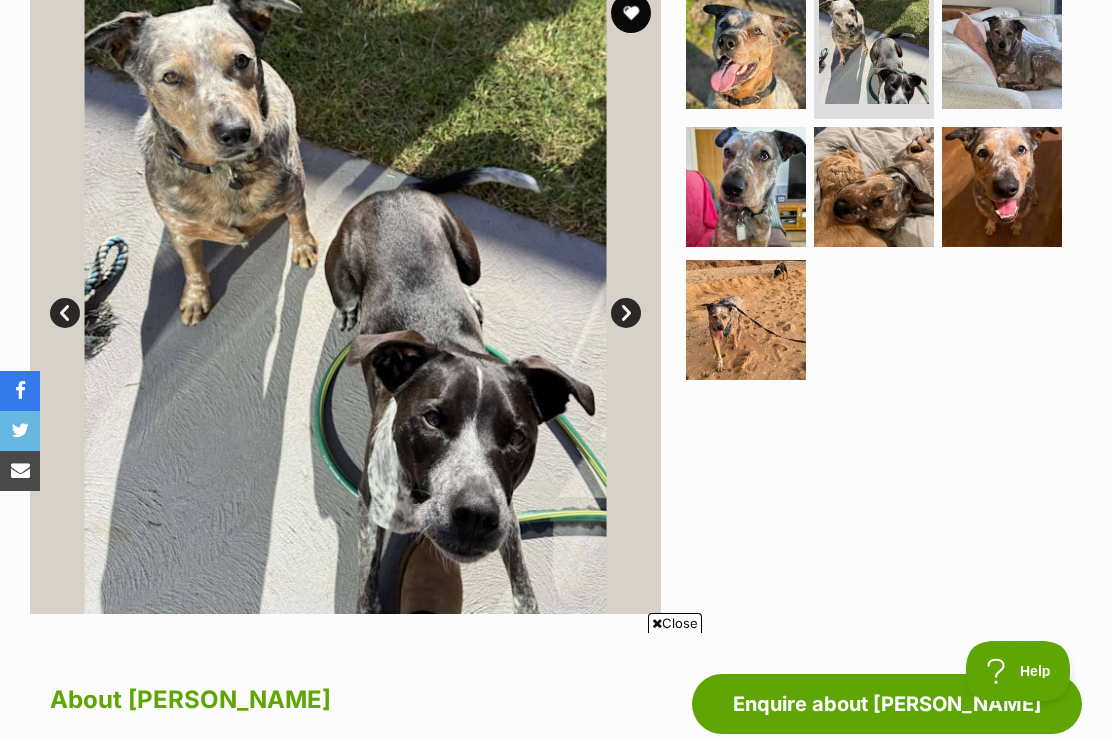scroll, scrollTop: 0, scrollLeft: 0, axis: both 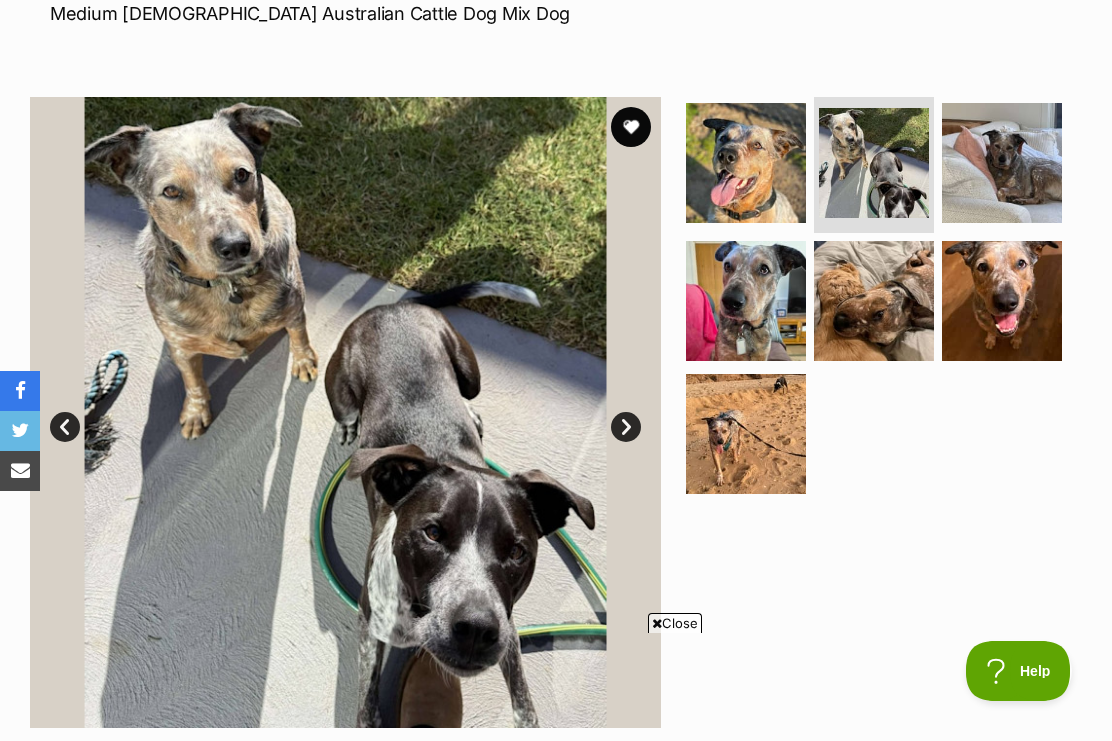 click at bounding box center [1002, 163] 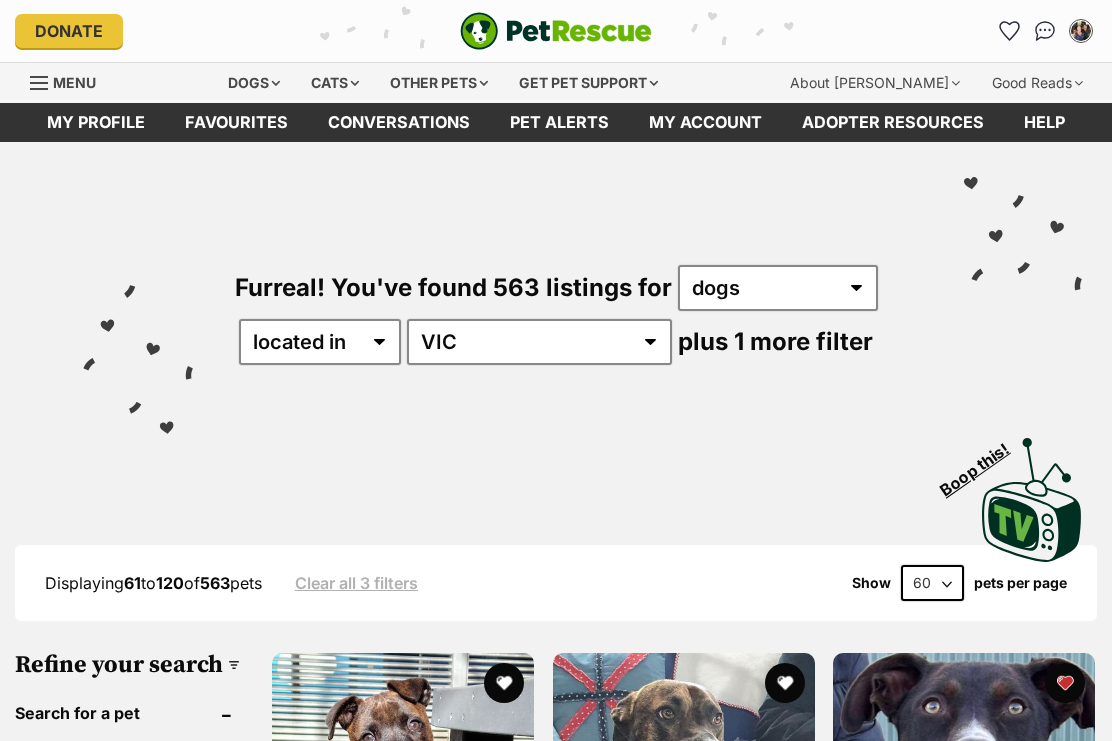 scroll, scrollTop: 7063, scrollLeft: 0, axis: vertical 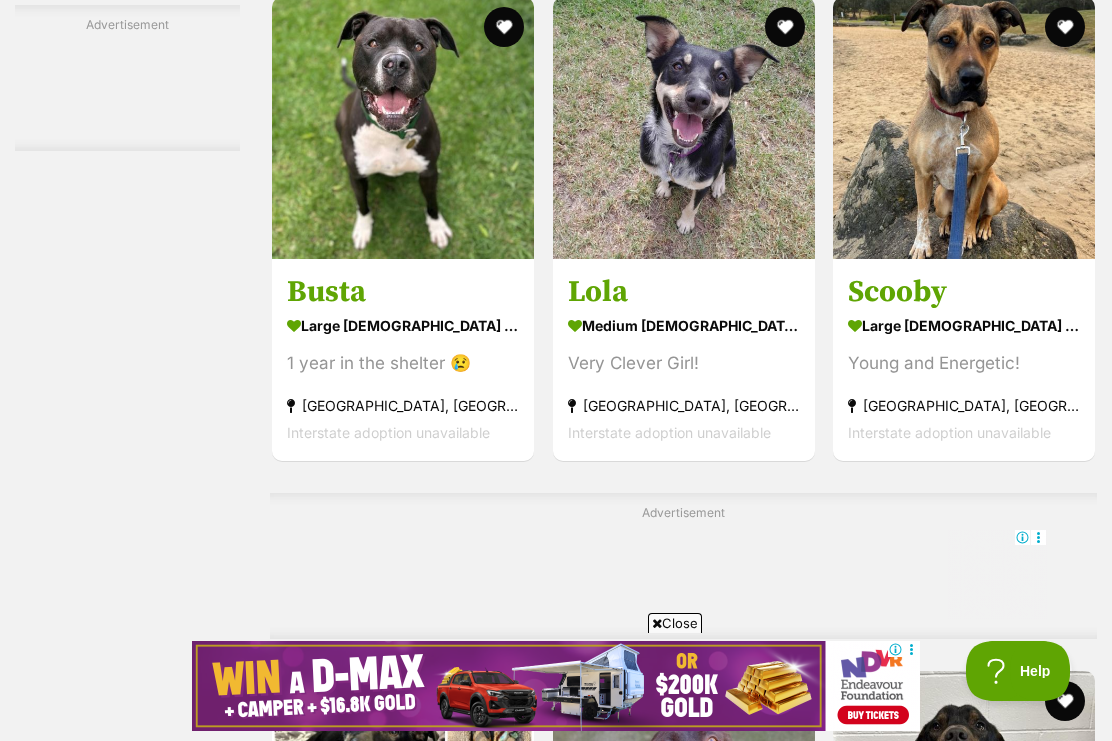 click on "Next" at bounding box center (765, 2821) 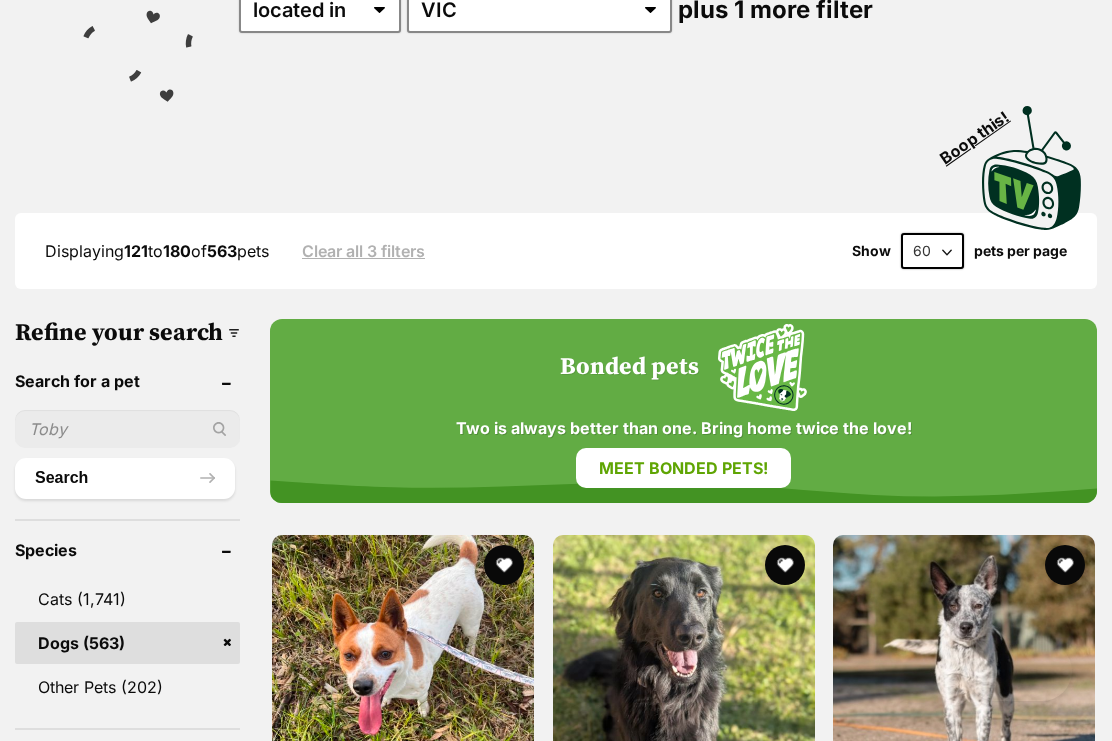 scroll, scrollTop: 0, scrollLeft: 0, axis: both 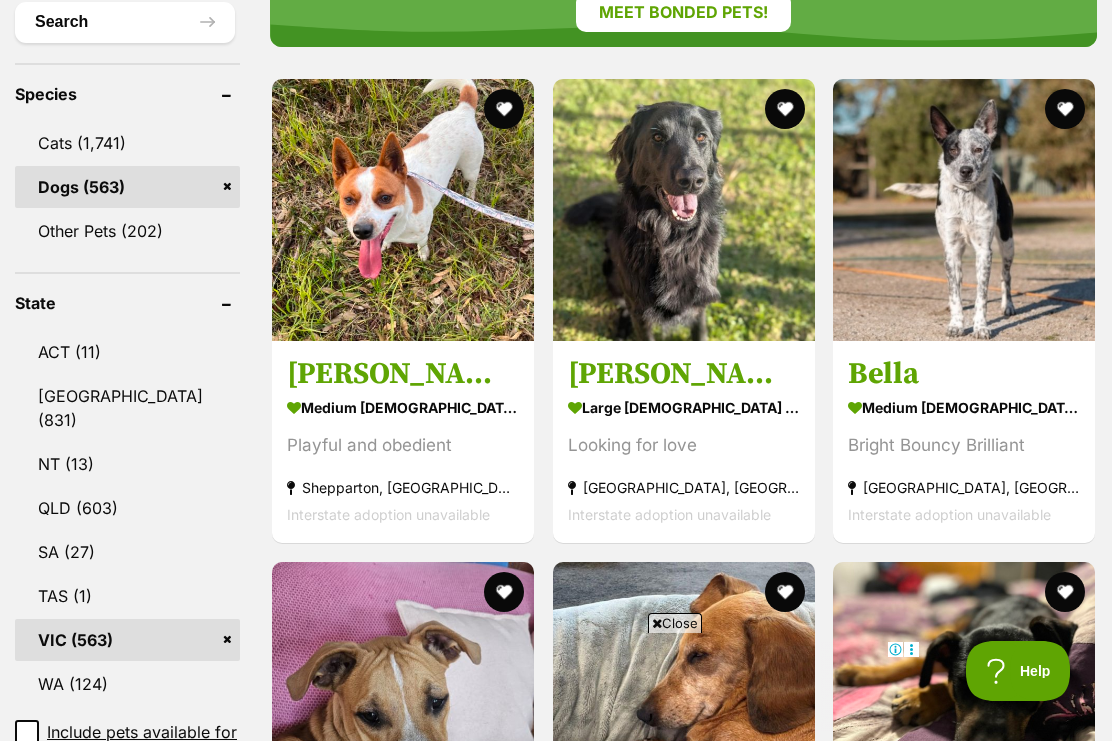 click at bounding box center (684, 210) 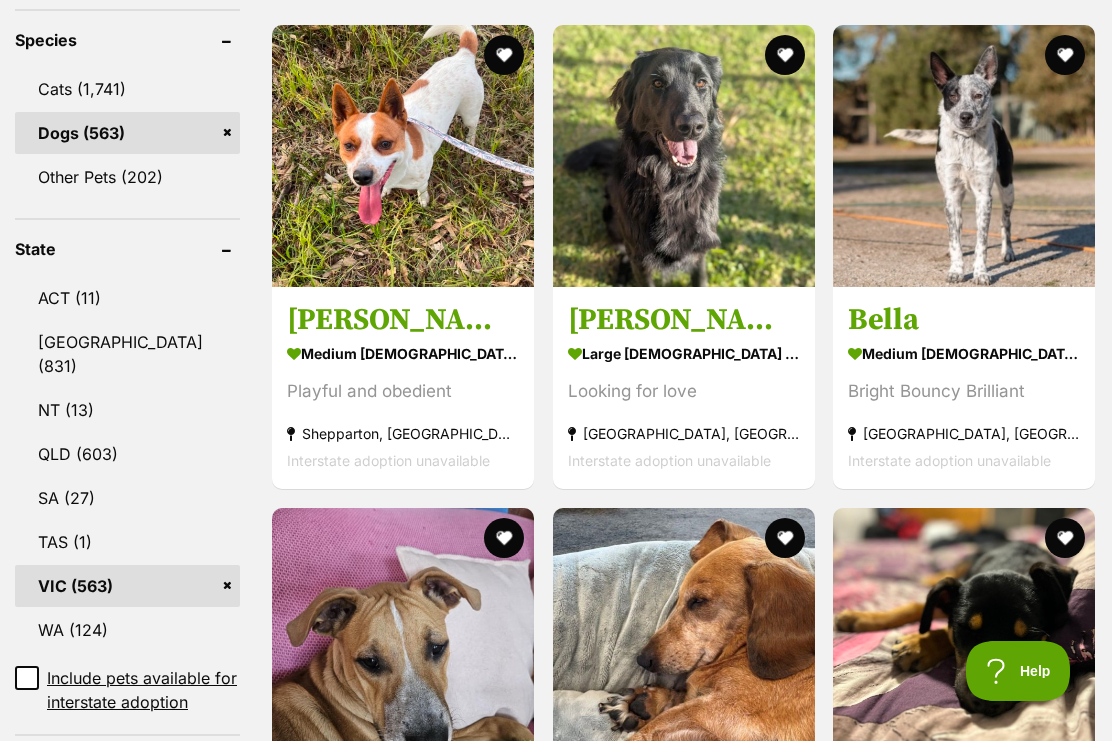 scroll, scrollTop: 0, scrollLeft: 0, axis: both 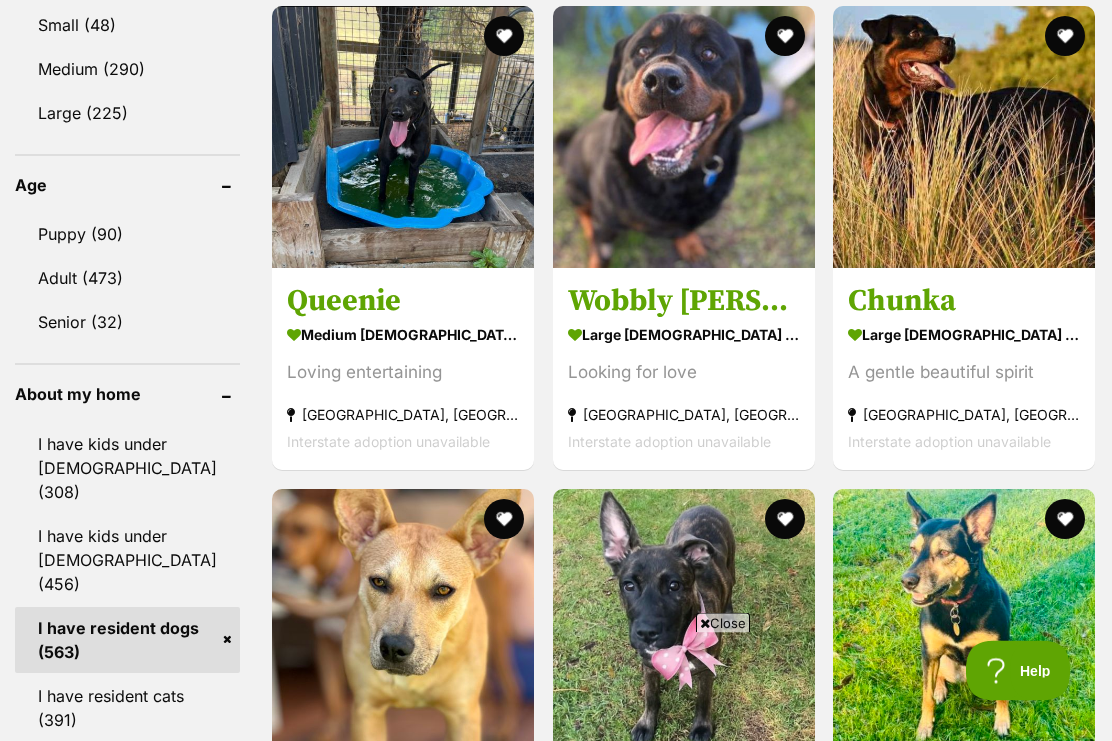 click at bounding box center (684, 138) 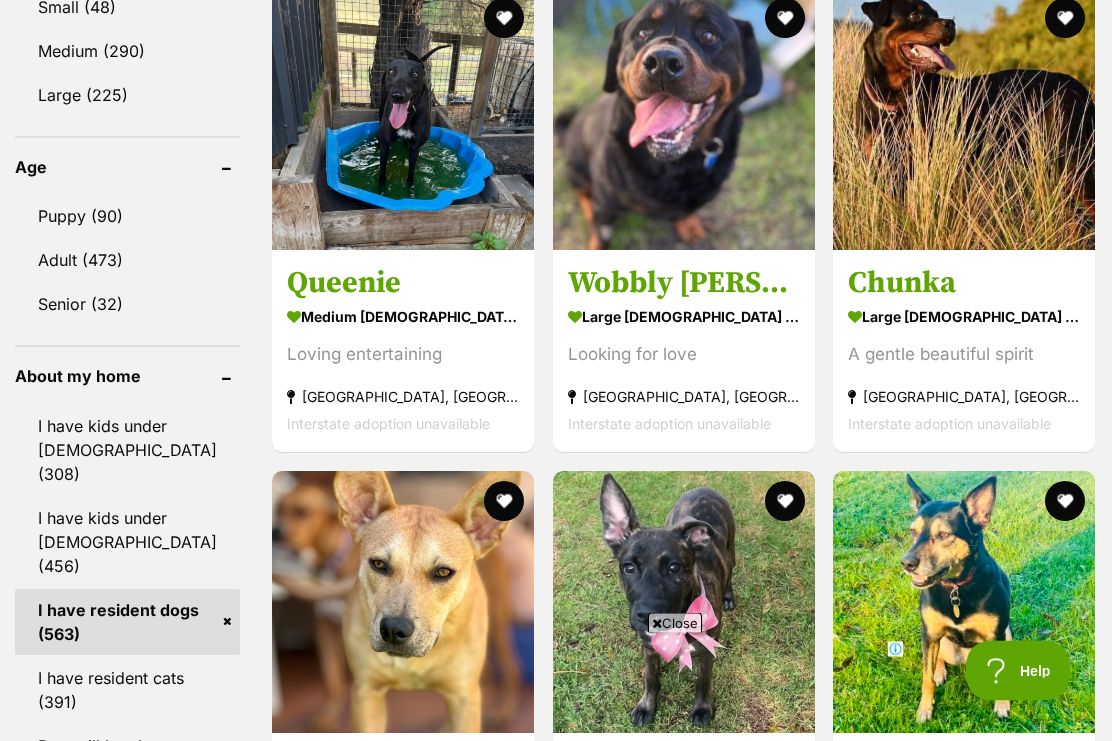 scroll, scrollTop: 2035, scrollLeft: 0, axis: vertical 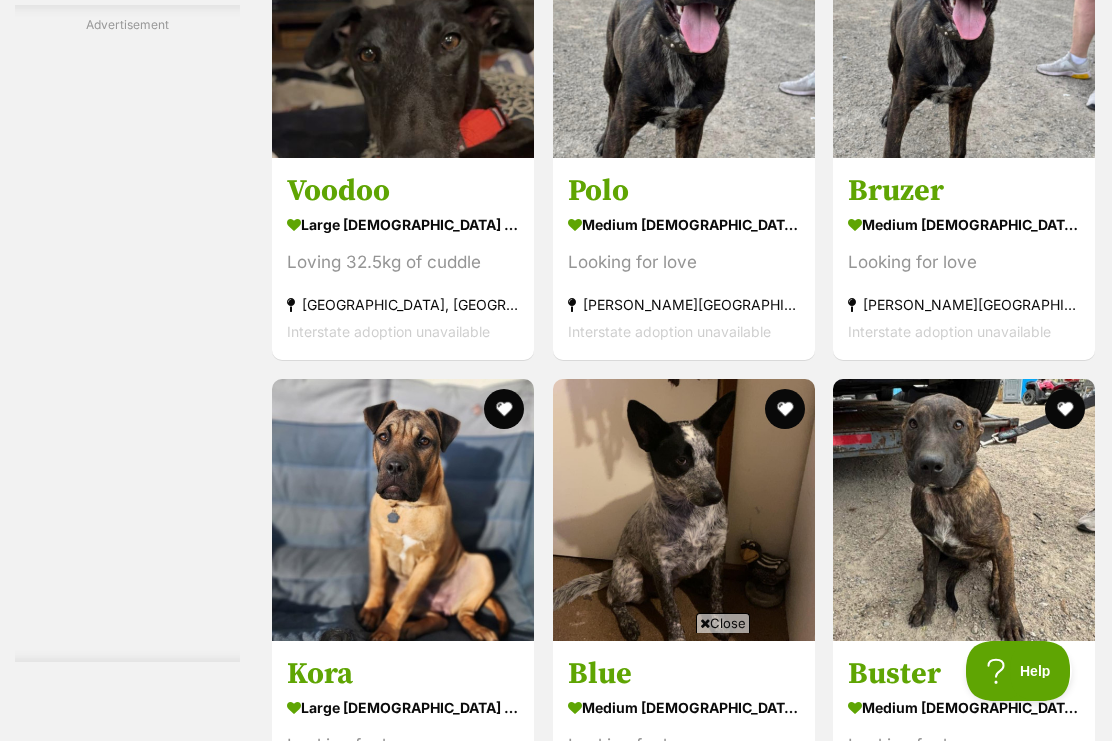 click at bounding box center [964, 27] 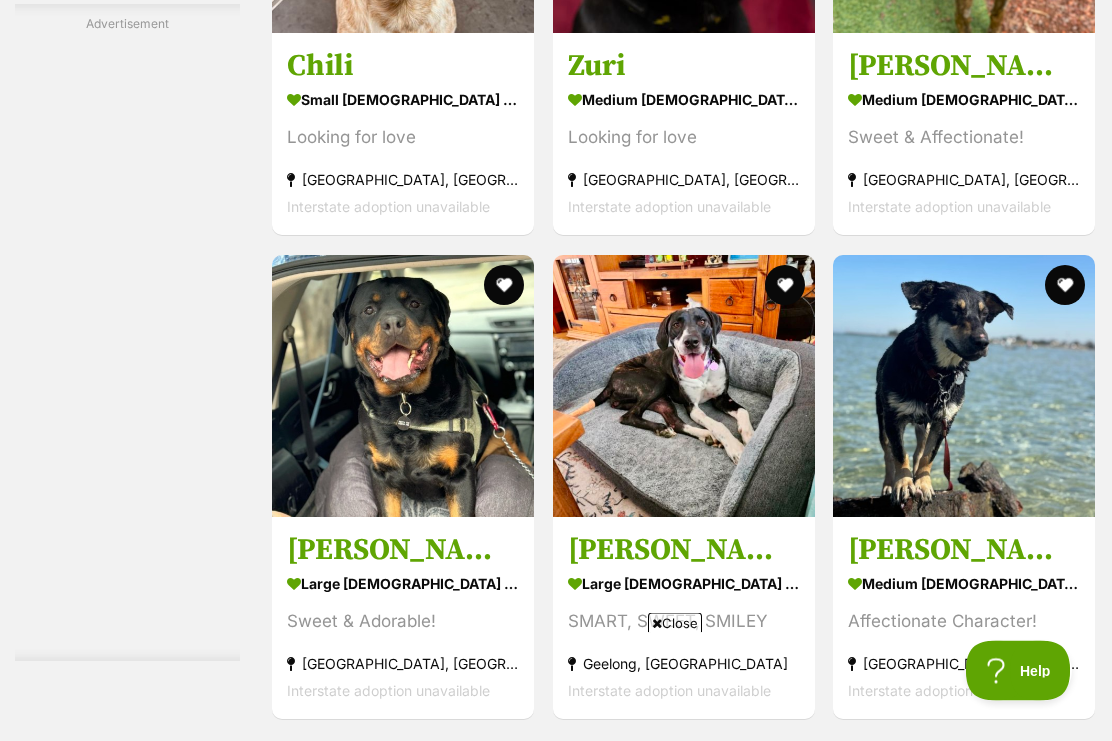 scroll, scrollTop: 9187, scrollLeft: 0, axis: vertical 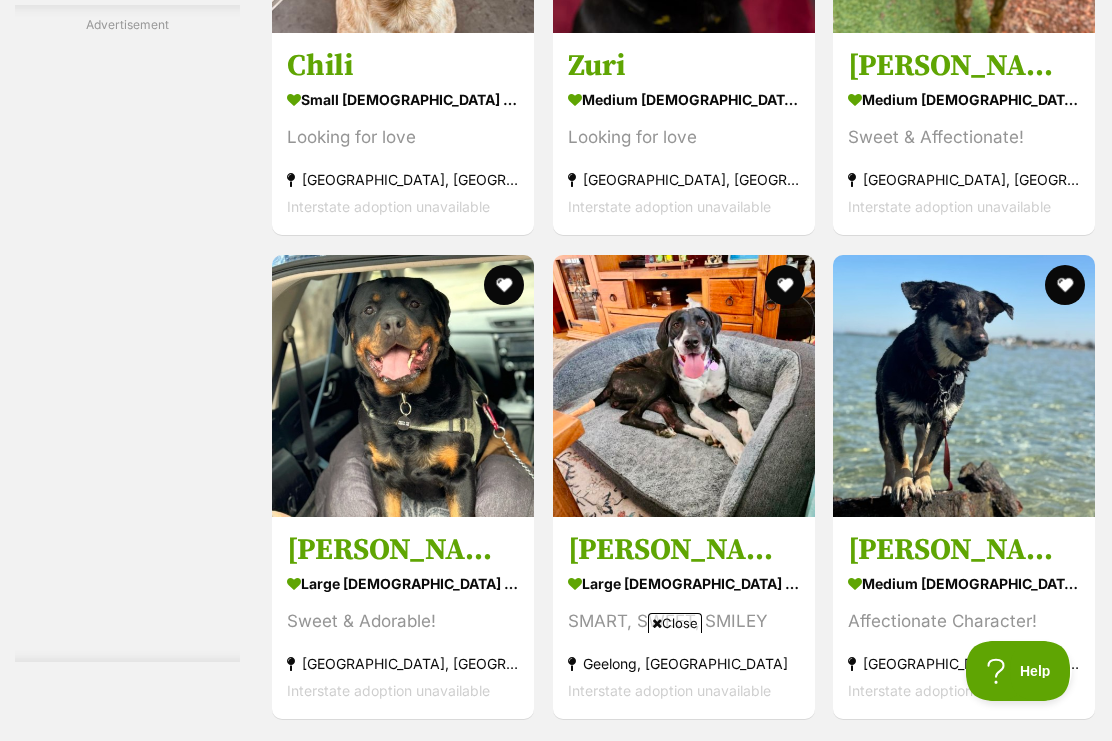 click at bounding box center (403, -98) 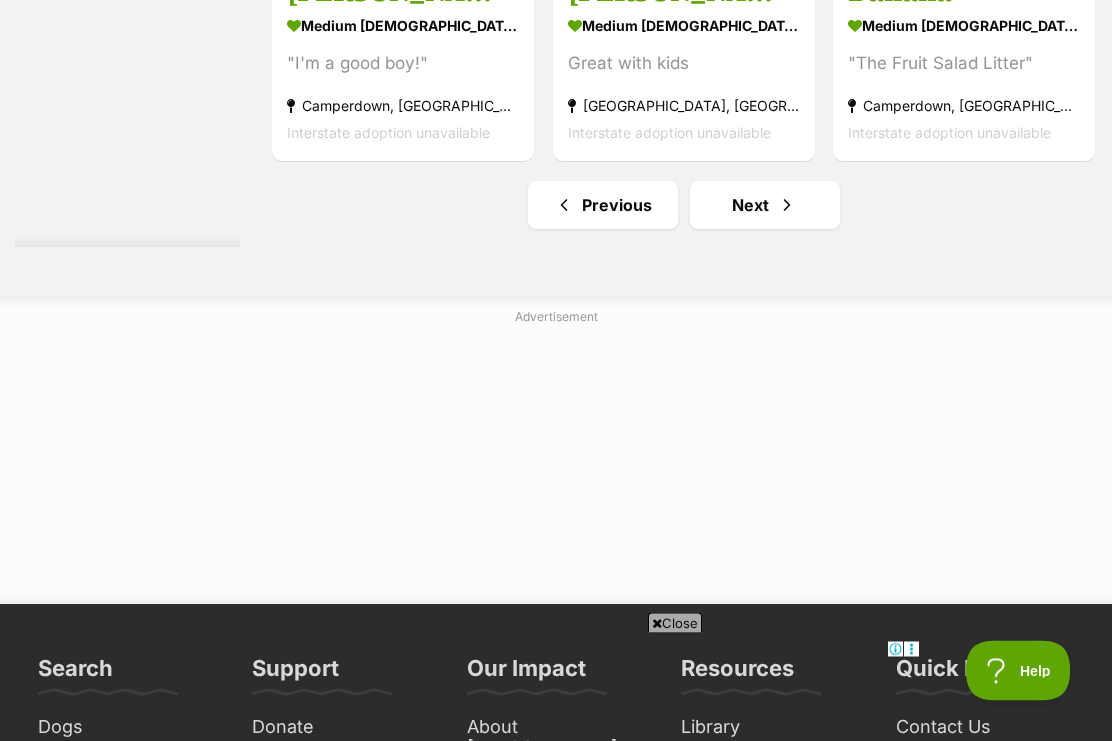 scroll, scrollTop: 12074, scrollLeft: 0, axis: vertical 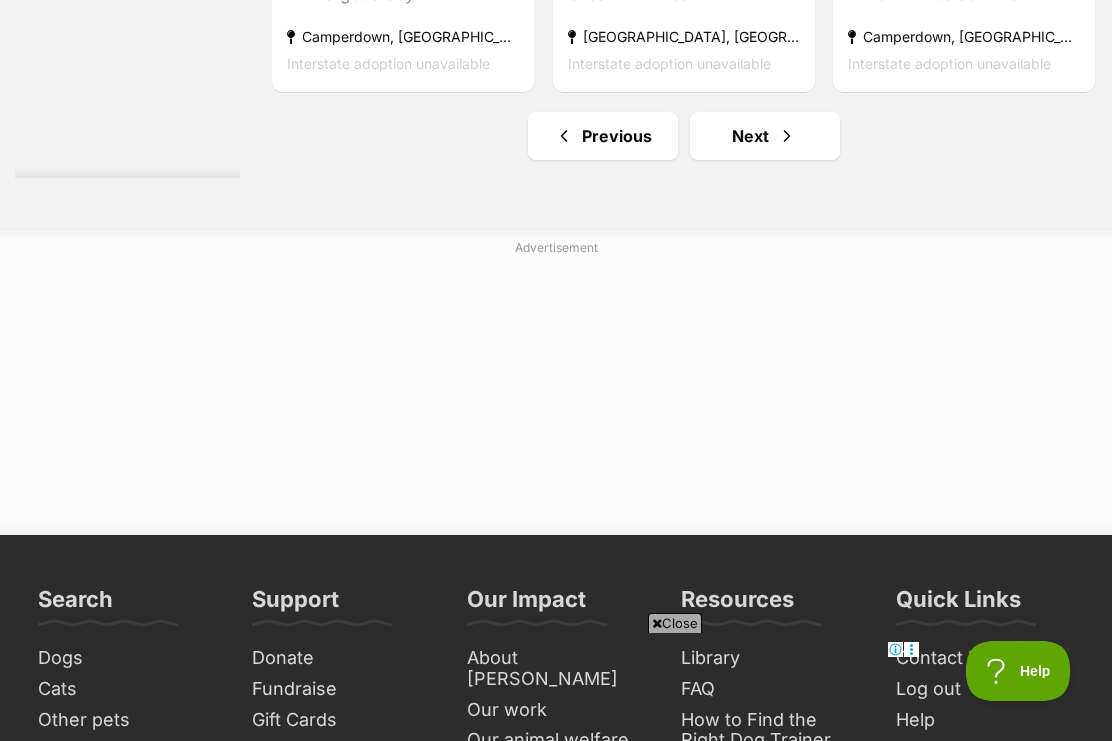 click on "Brodie" at bounding box center [403, -77] 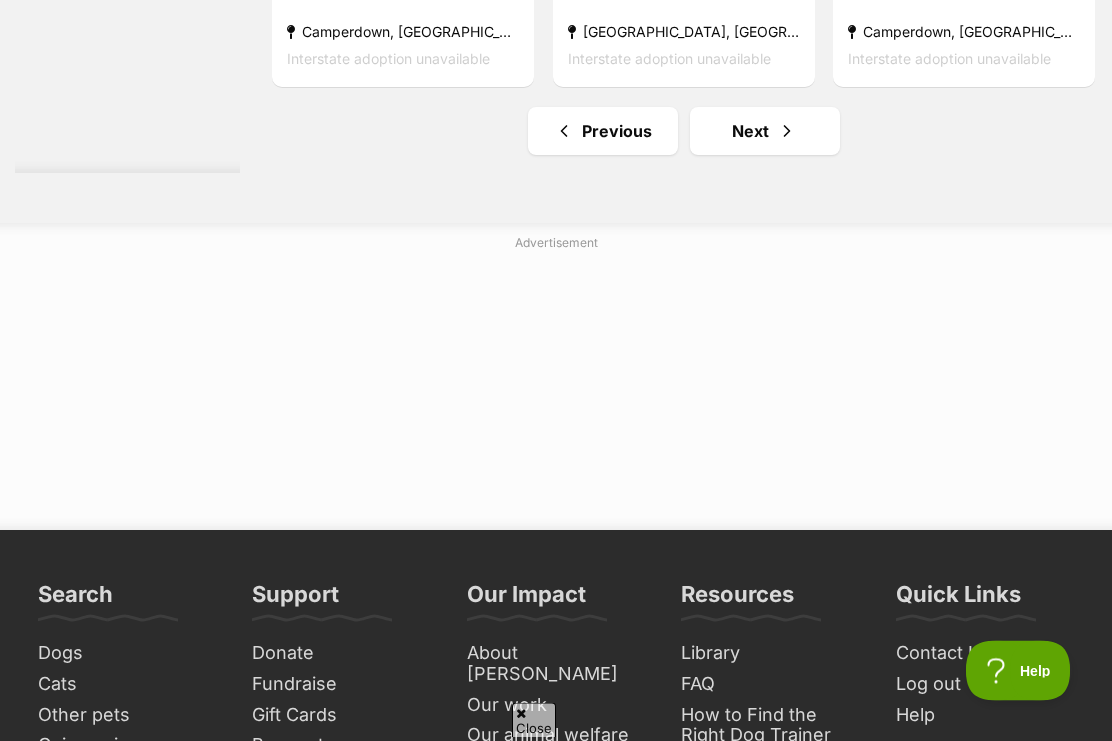 scroll, scrollTop: 12131, scrollLeft: 0, axis: vertical 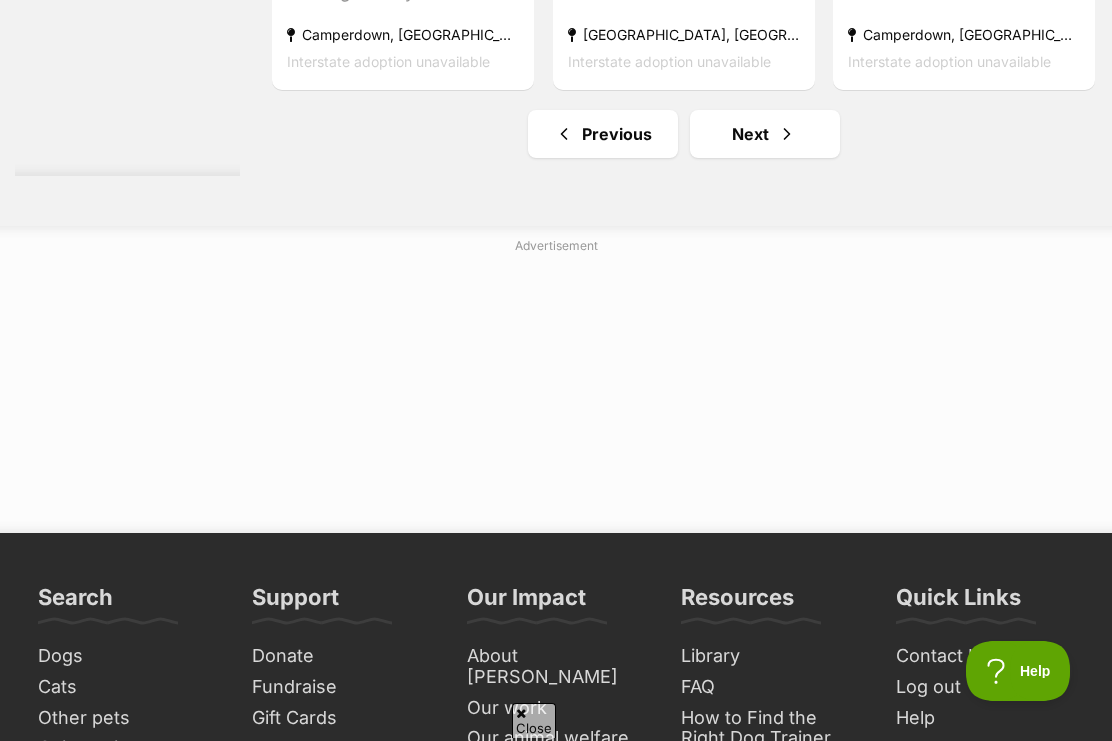 click at bounding box center [504, -344] 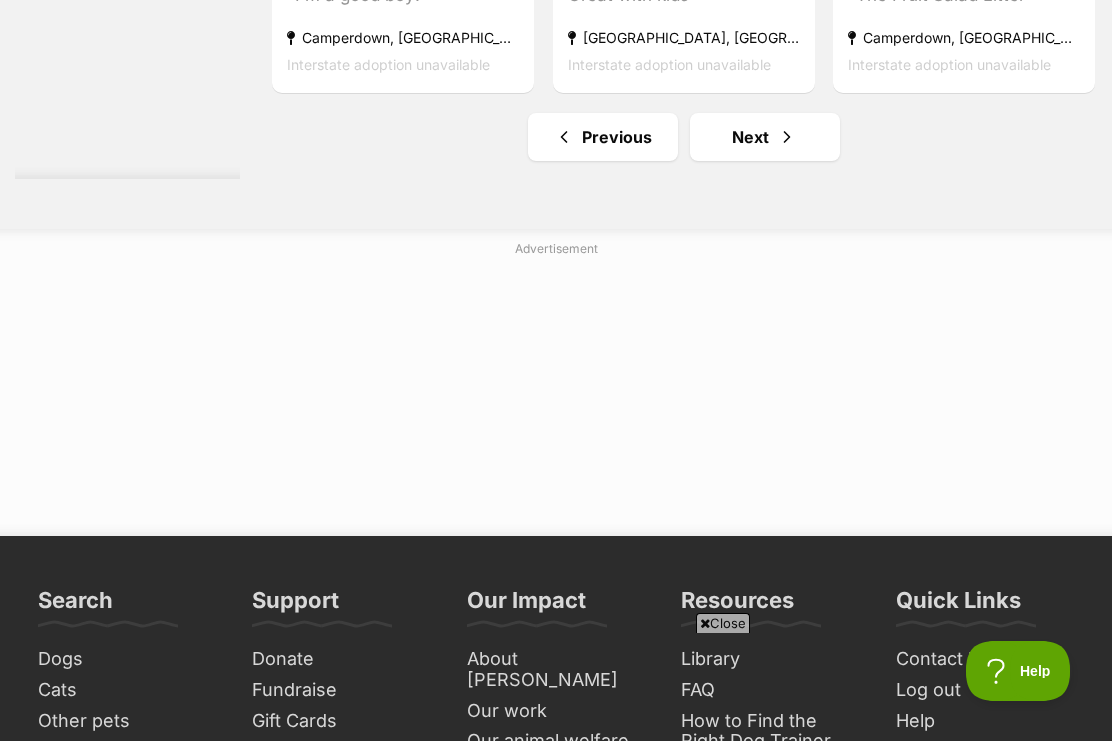 scroll, scrollTop: 12118, scrollLeft: 0, axis: vertical 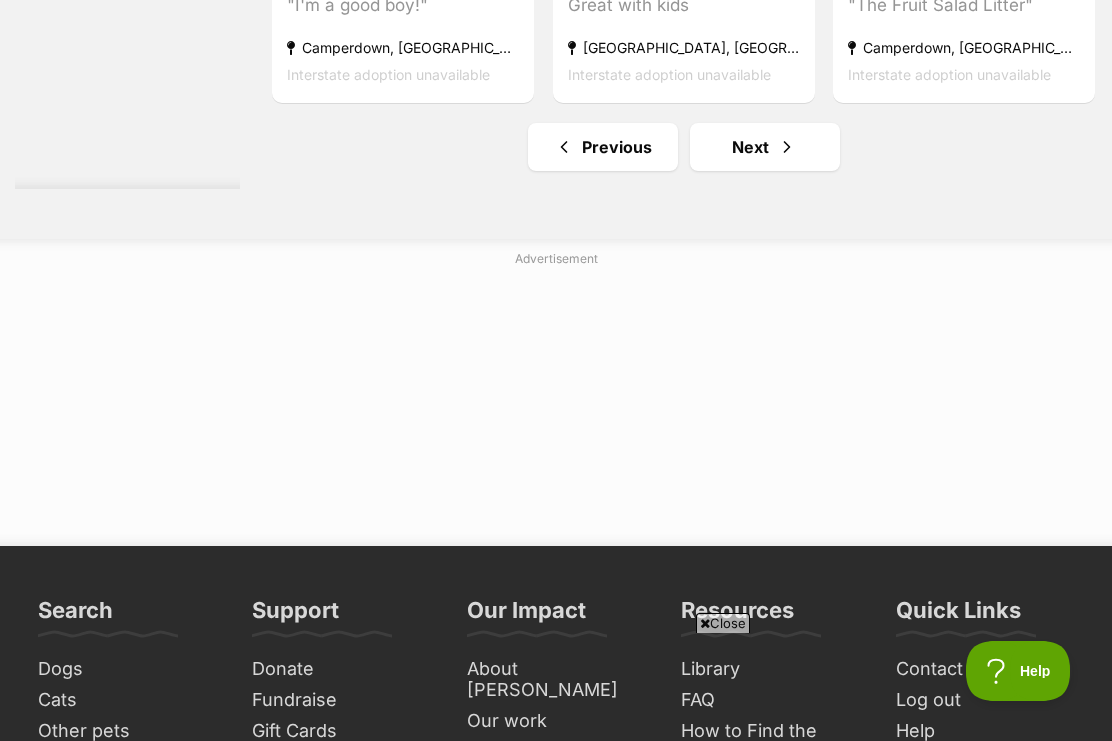 click on "Next" at bounding box center (765, 147) 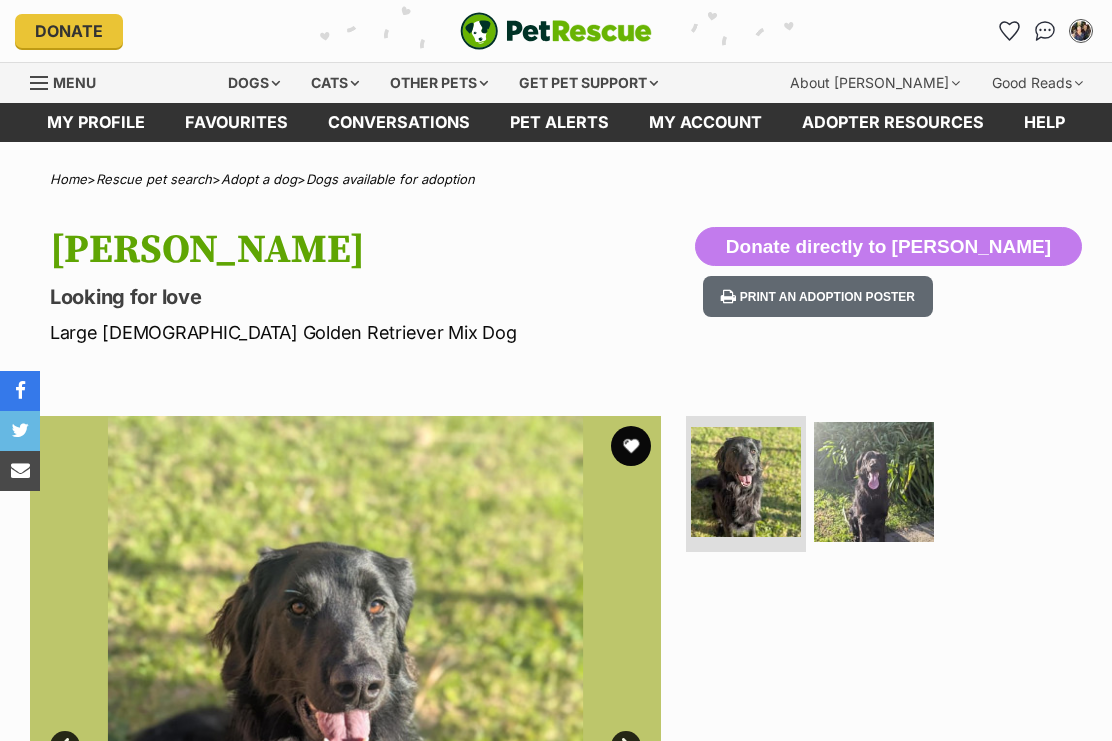 scroll, scrollTop: 0, scrollLeft: 0, axis: both 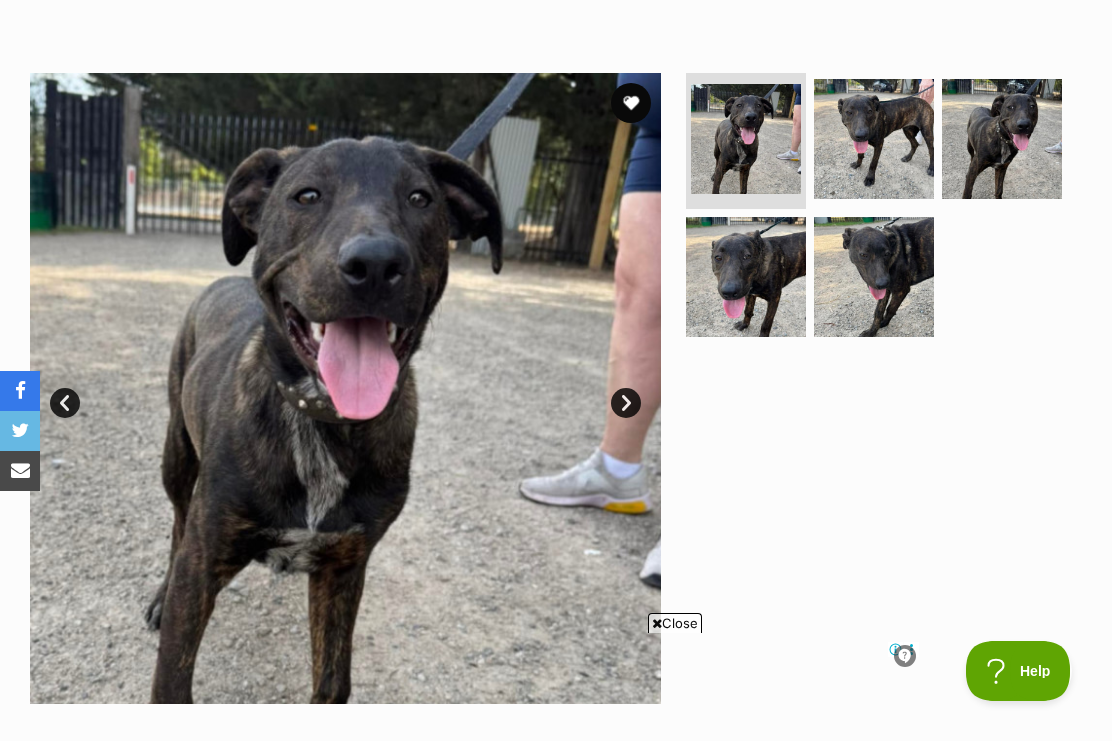 click at bounding box center (874, 139) 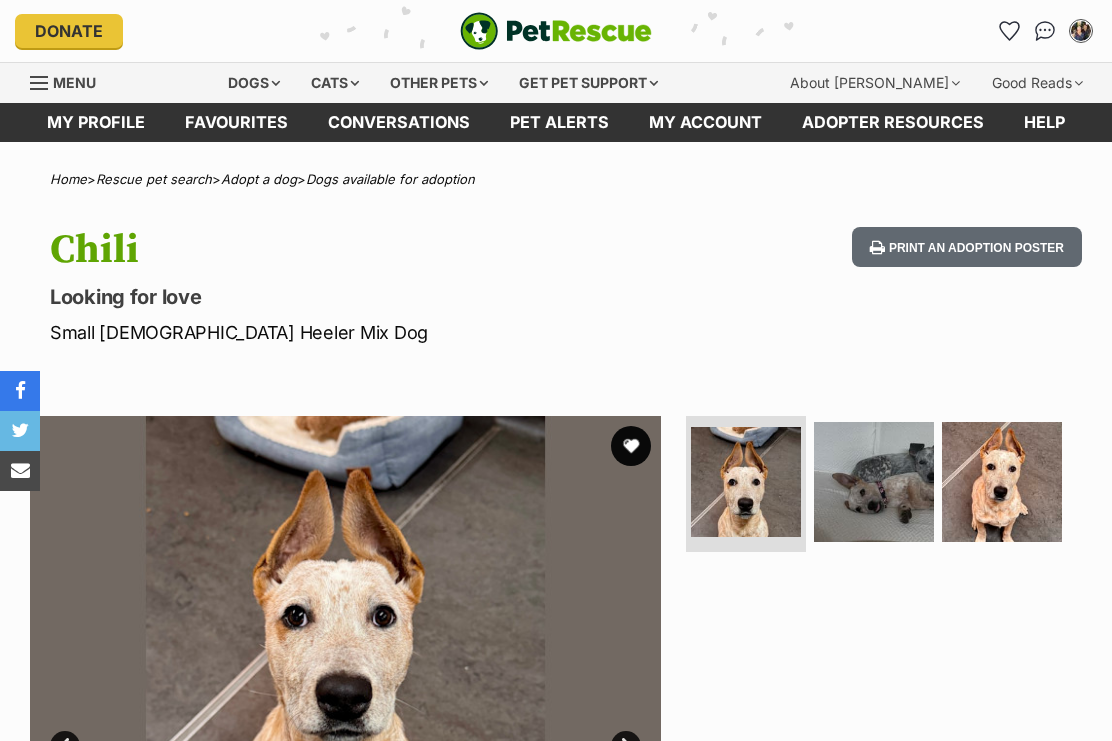 scroll, scrollTop: 0, scrollLeft: 0, axis: both 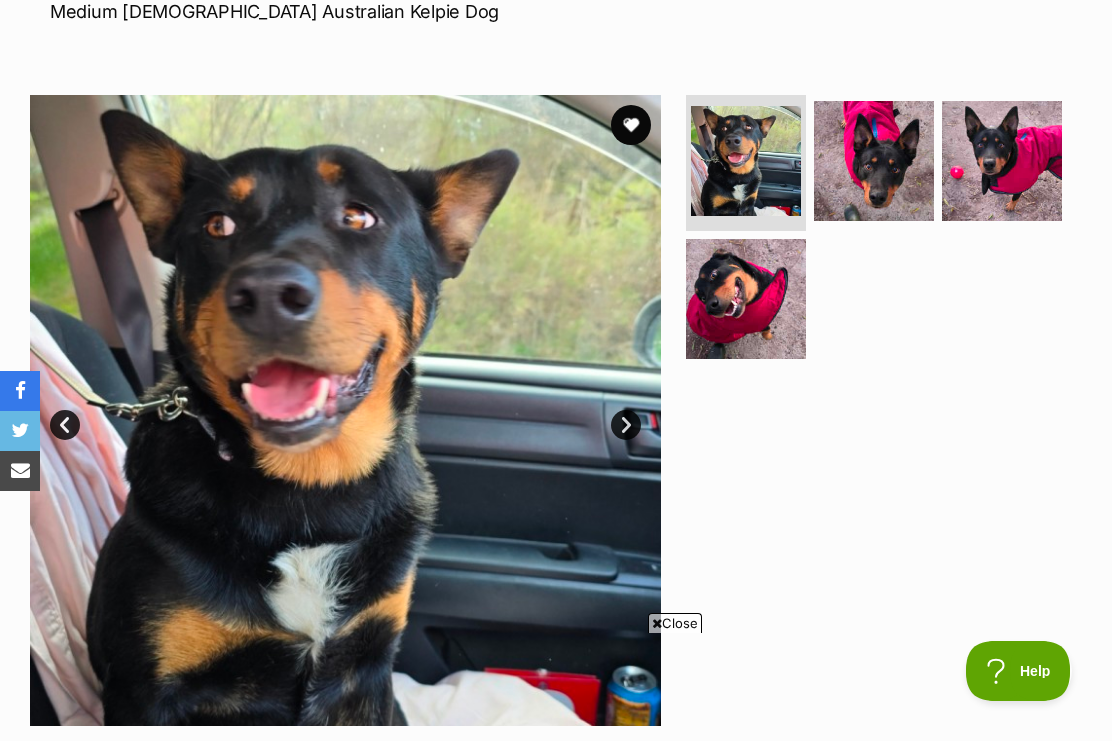 click at bounding box center [746, 299] 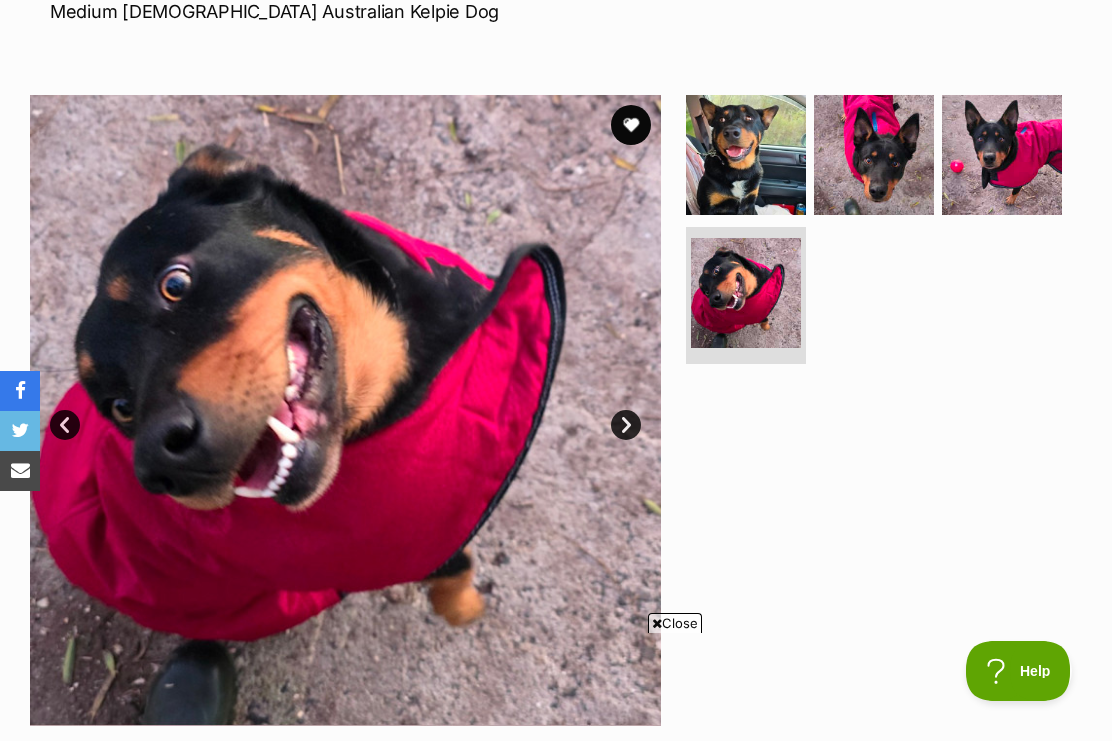 click at bounding box center [874, 155] 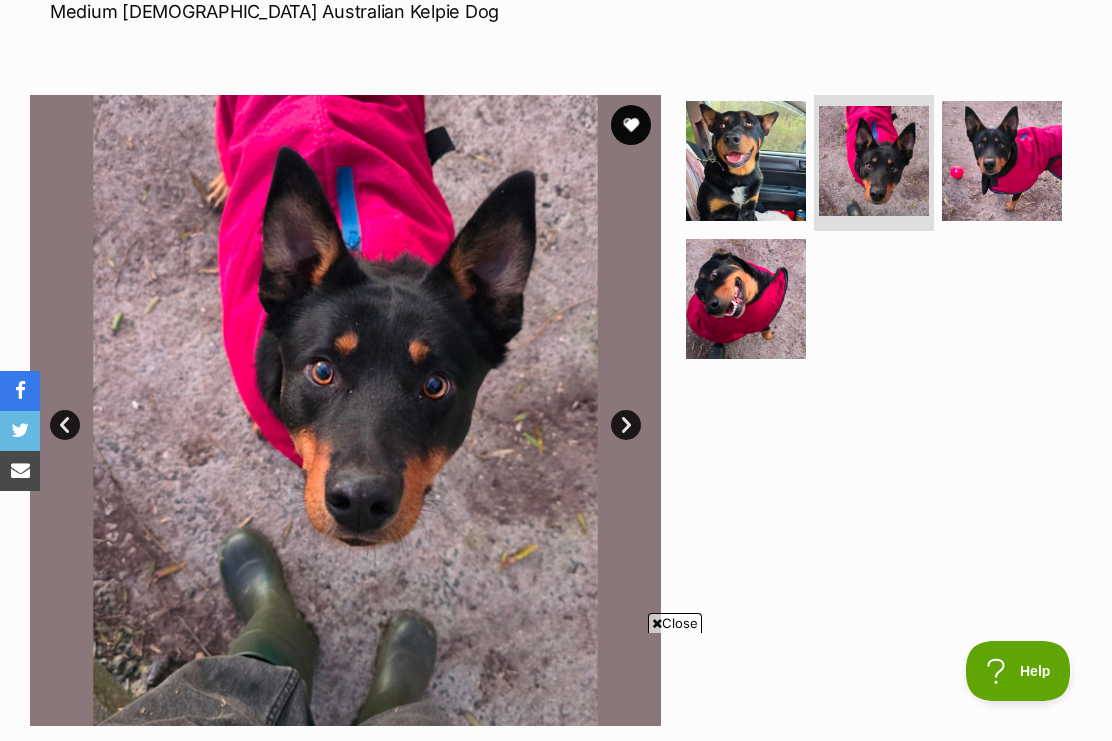 click at bounding box center (631, 125) 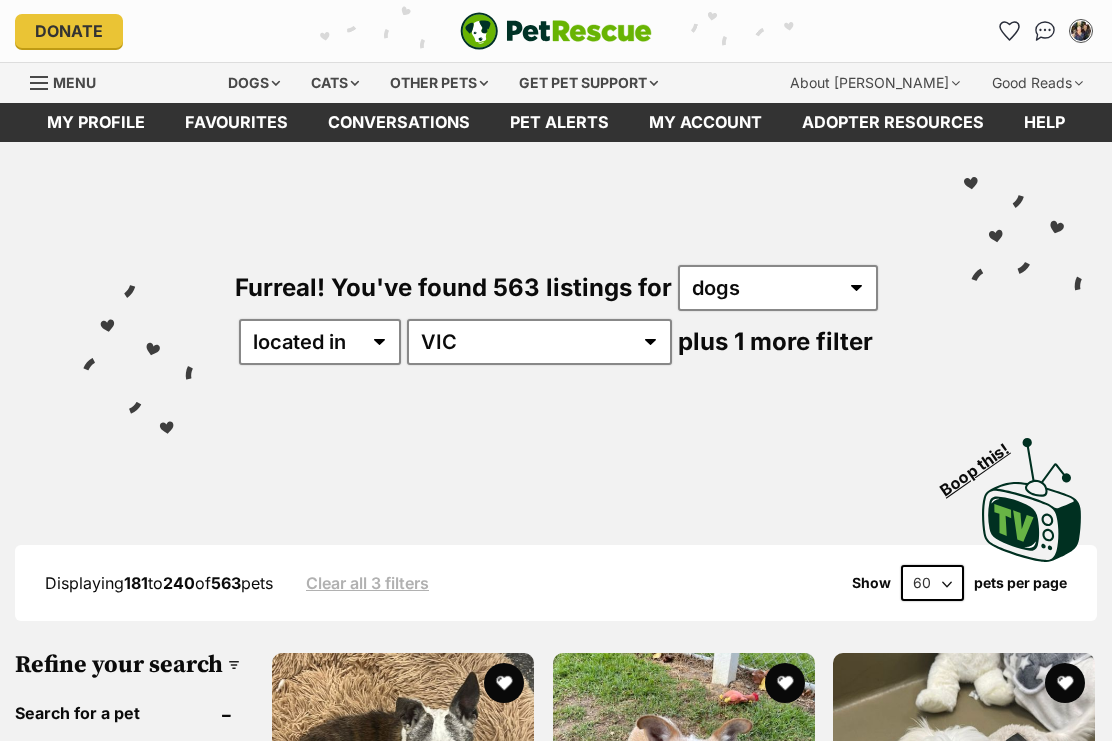 scroll, scrollTop: 186, scrollLeft: 0, axis: vertical 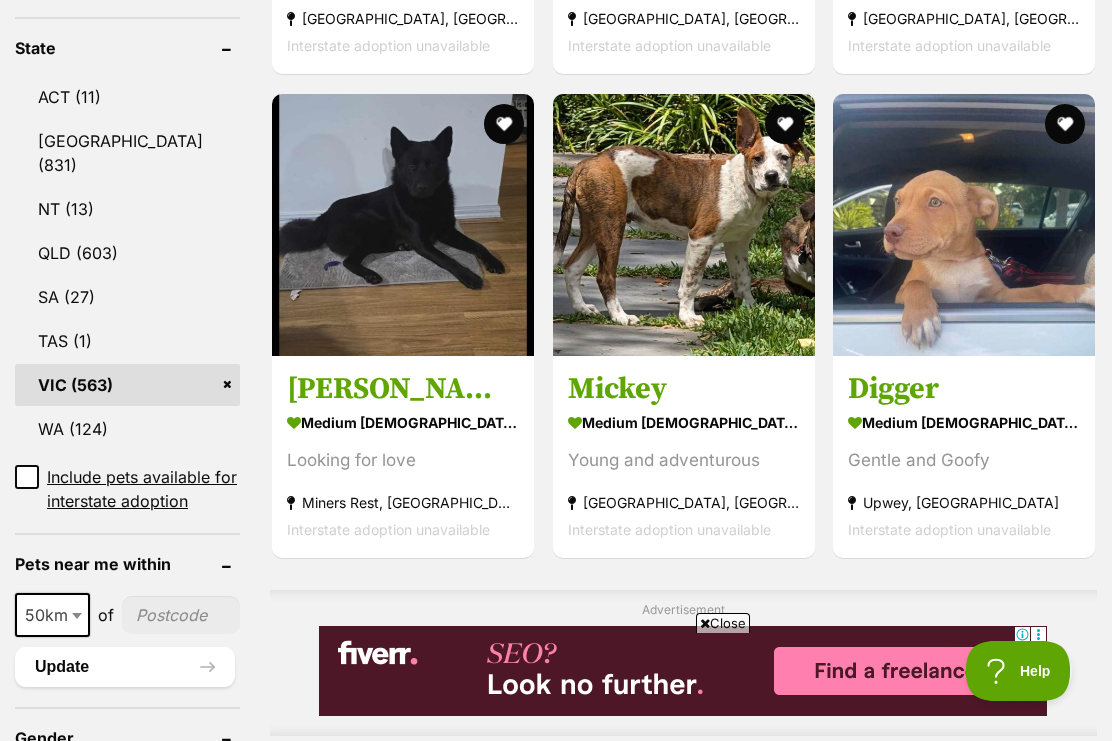 click at bounding box center (1065, 124) 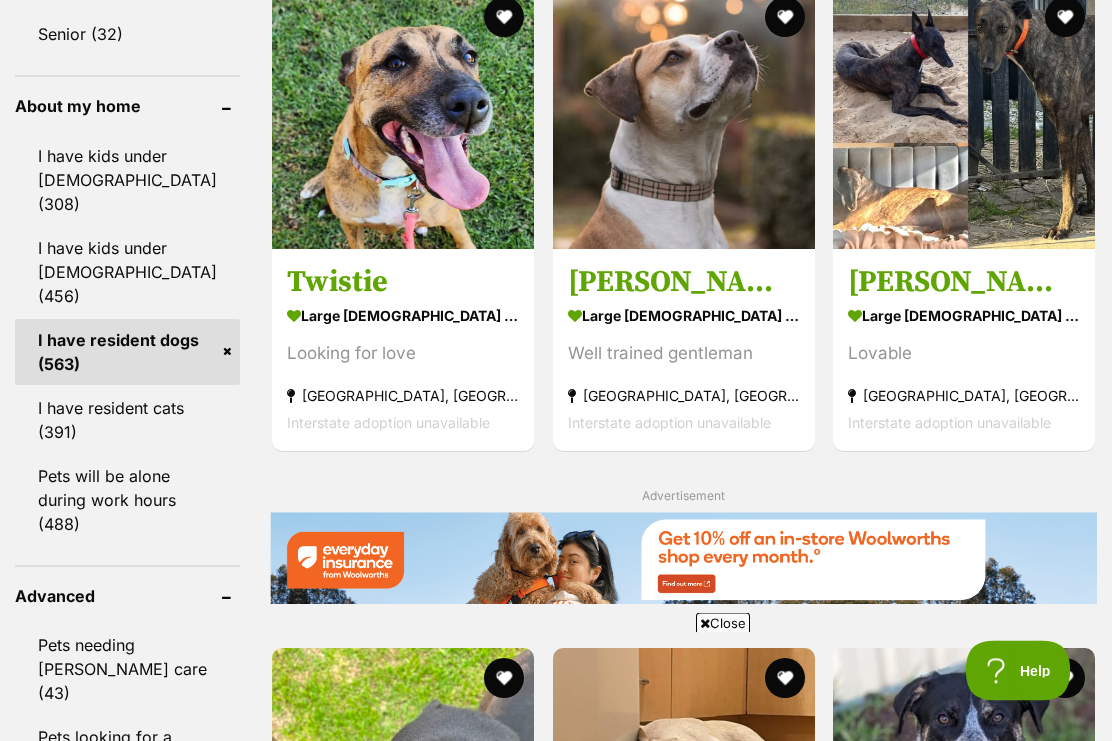 scroll, scrollTop: 2330, scrollLeft: 0, axis: vertical 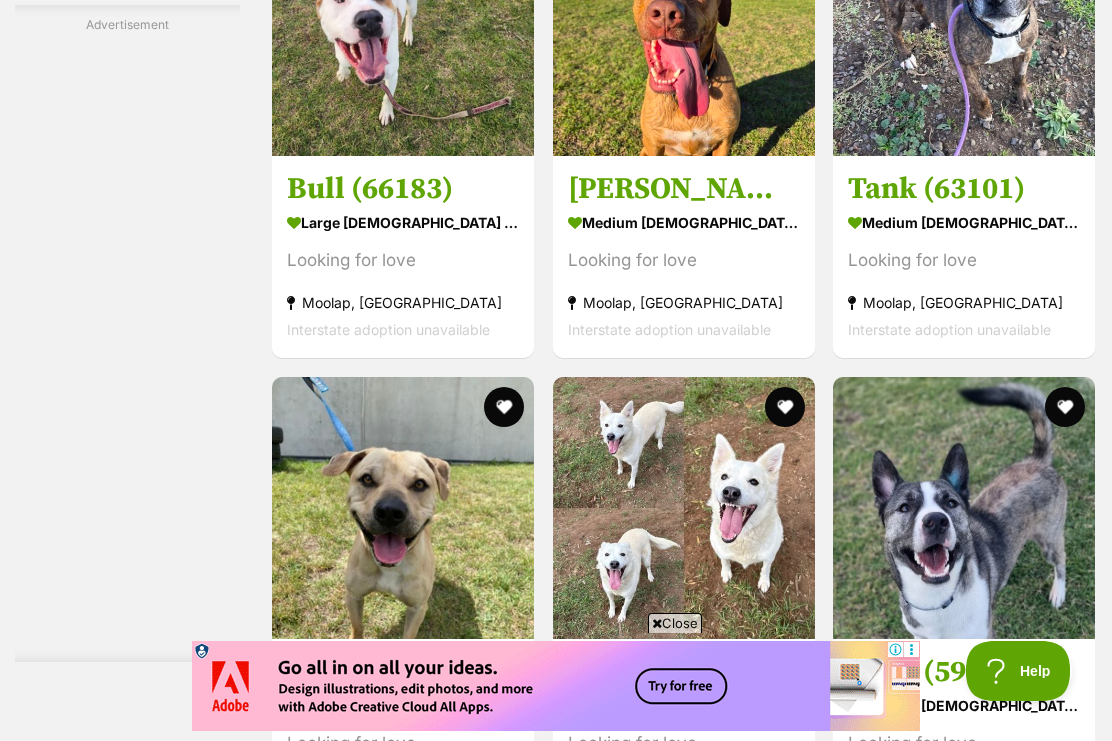 click on "Rufus George (60897)" at bounding box center (684, 189) 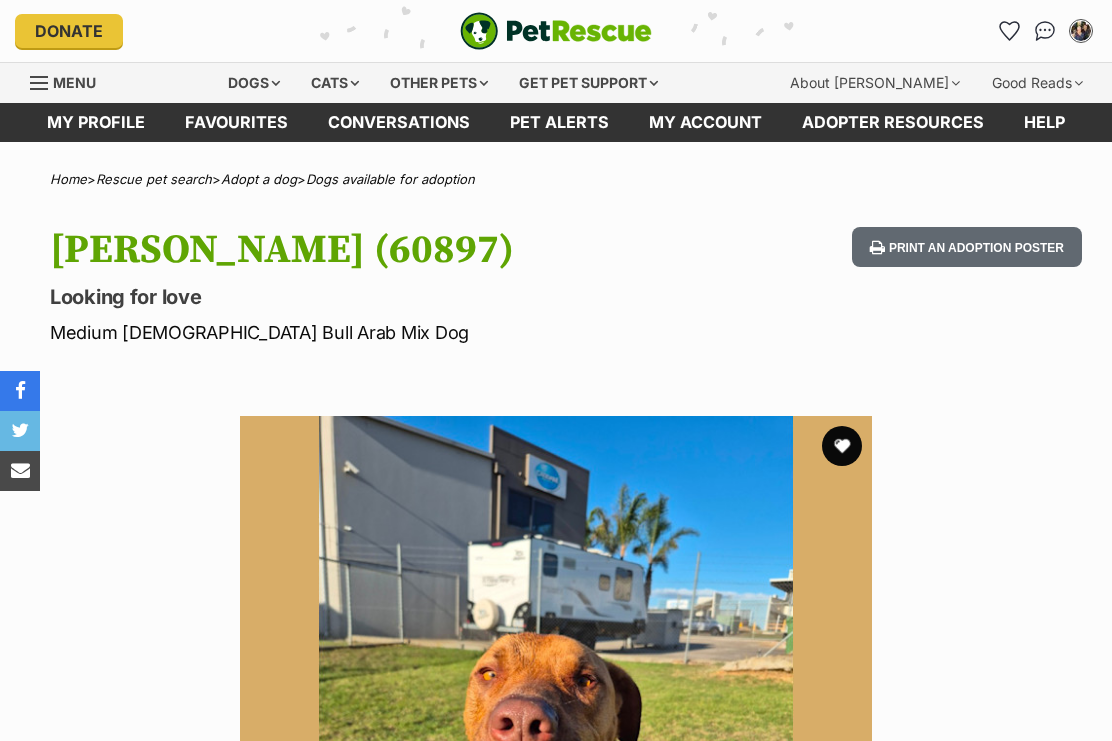 scroll, scrollTop: 720, scrollLeft: 0, axis: vertical 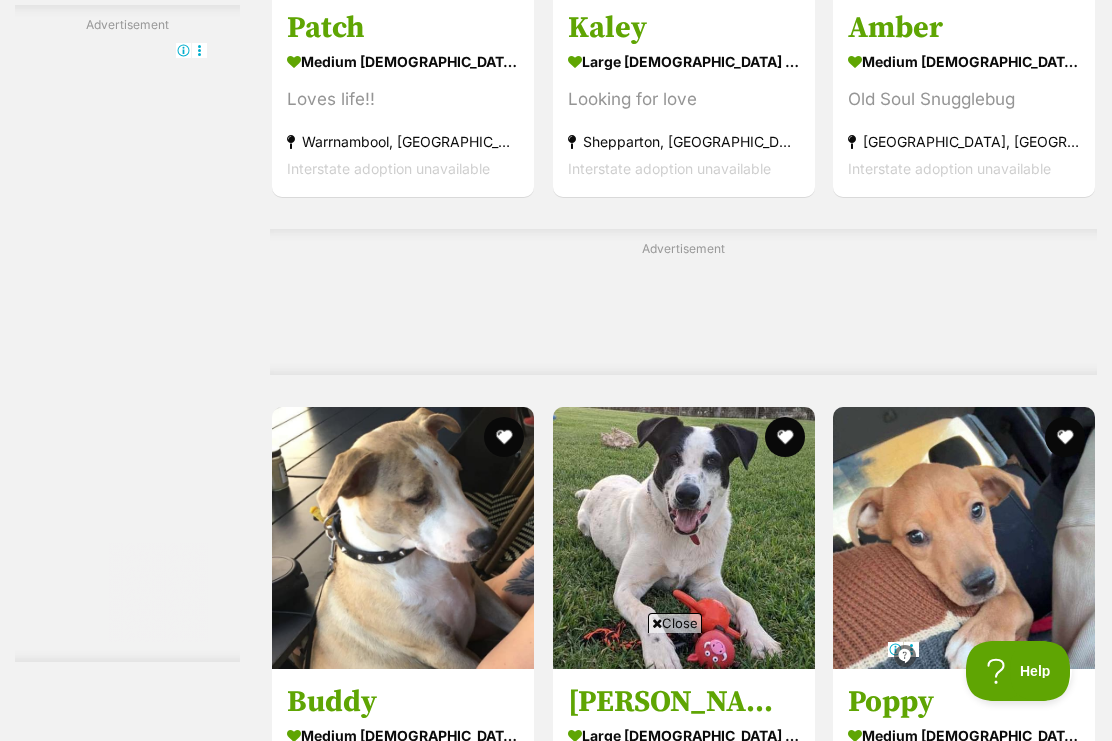 click at bounding box center [787, 2557] 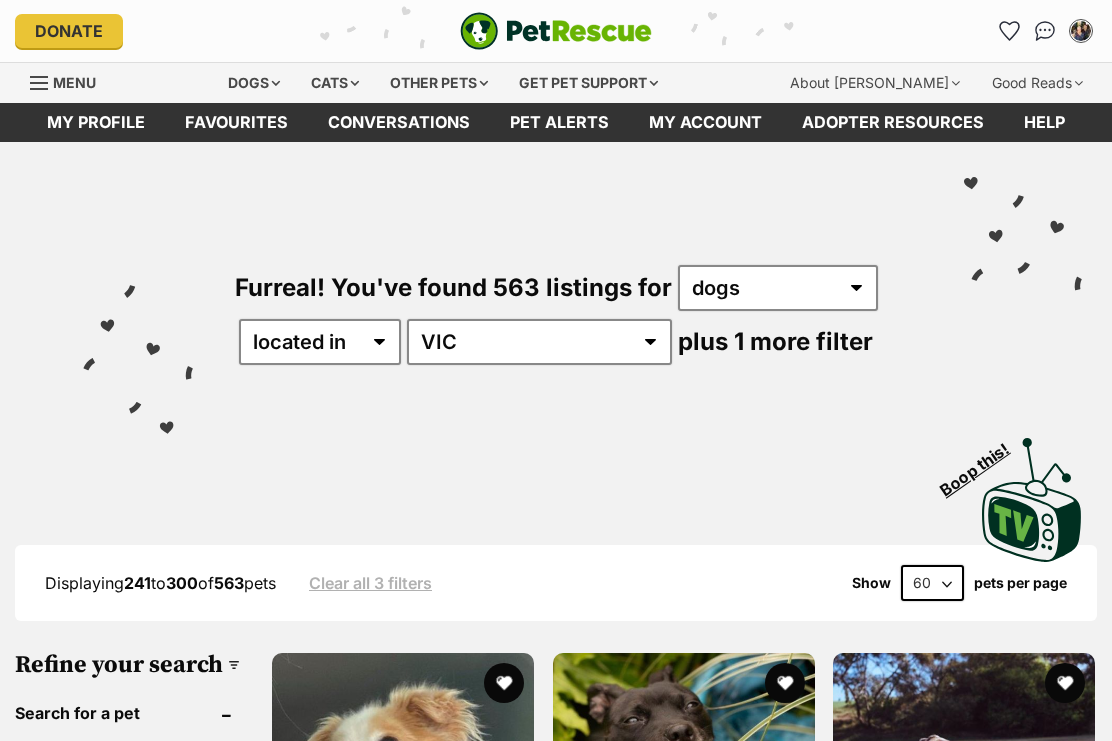 scroll, scrollTop: 531, scrollLeft: 0, axis: vertical 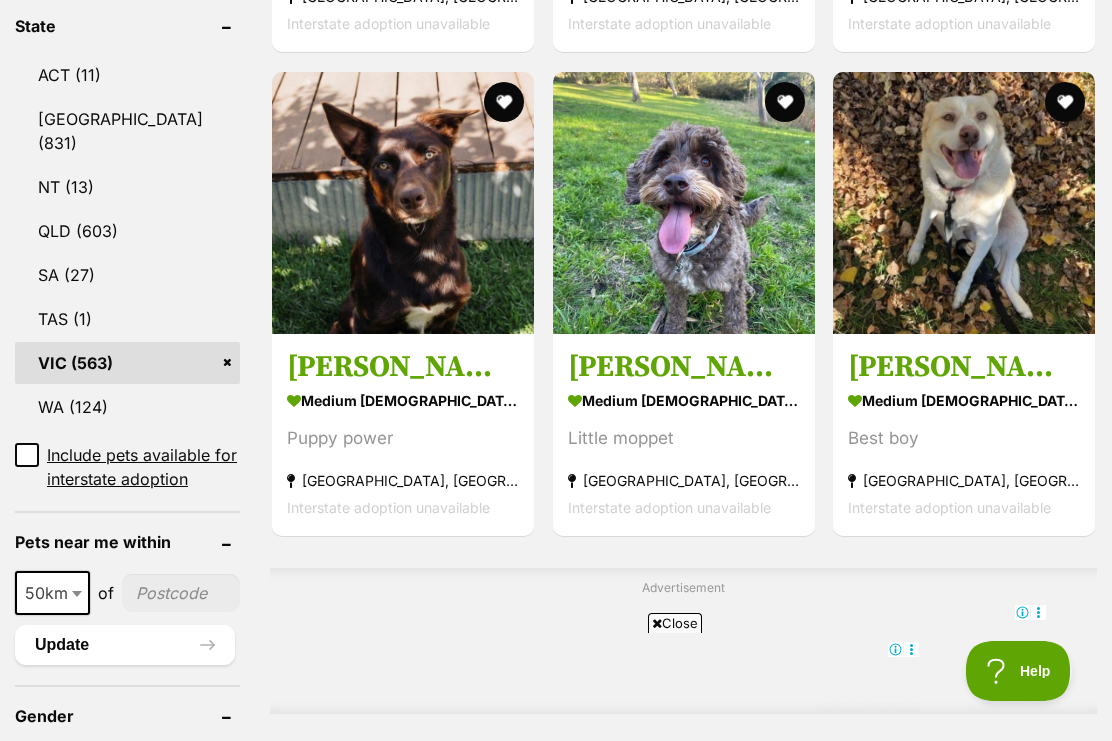 click at bounding box center [403, 203] 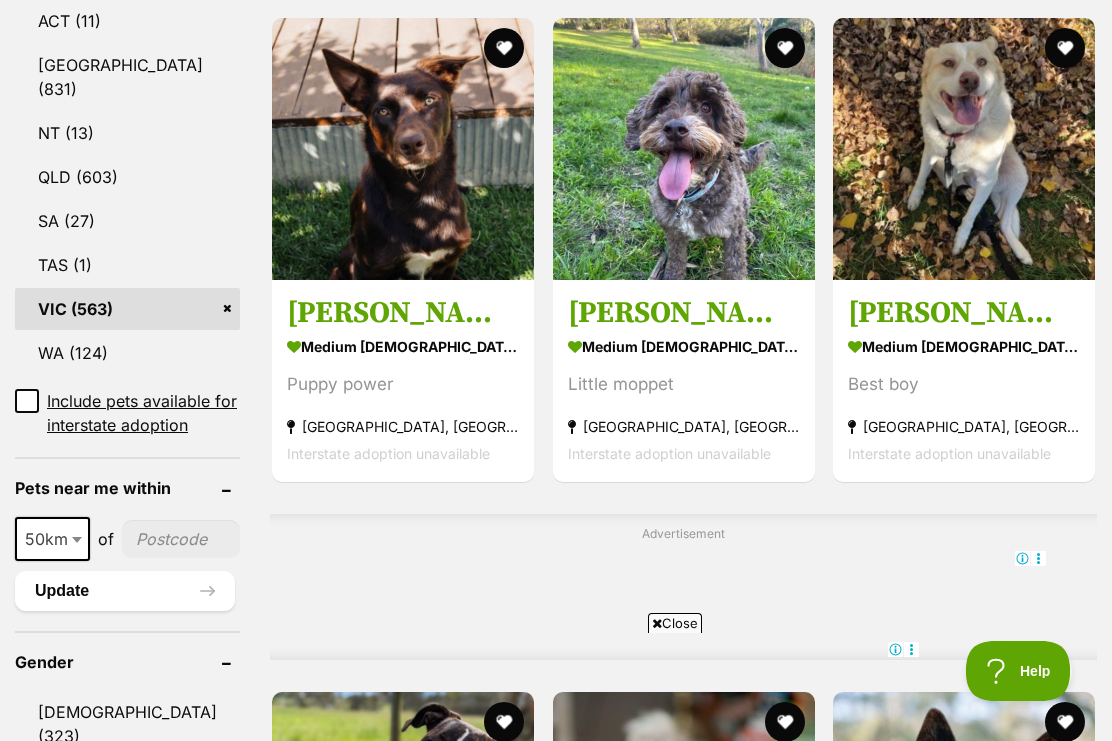 scroll, scrollTop: 0, scrollLeft: 0, axis: both 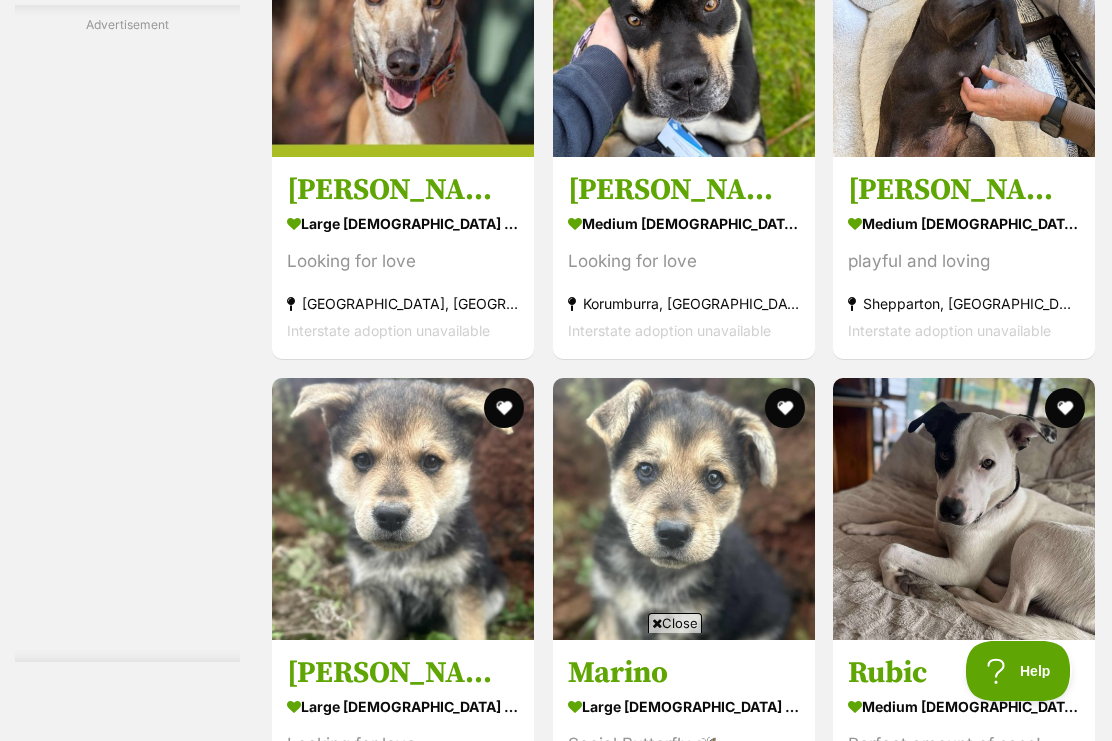 click at bounding box center (684, 26) 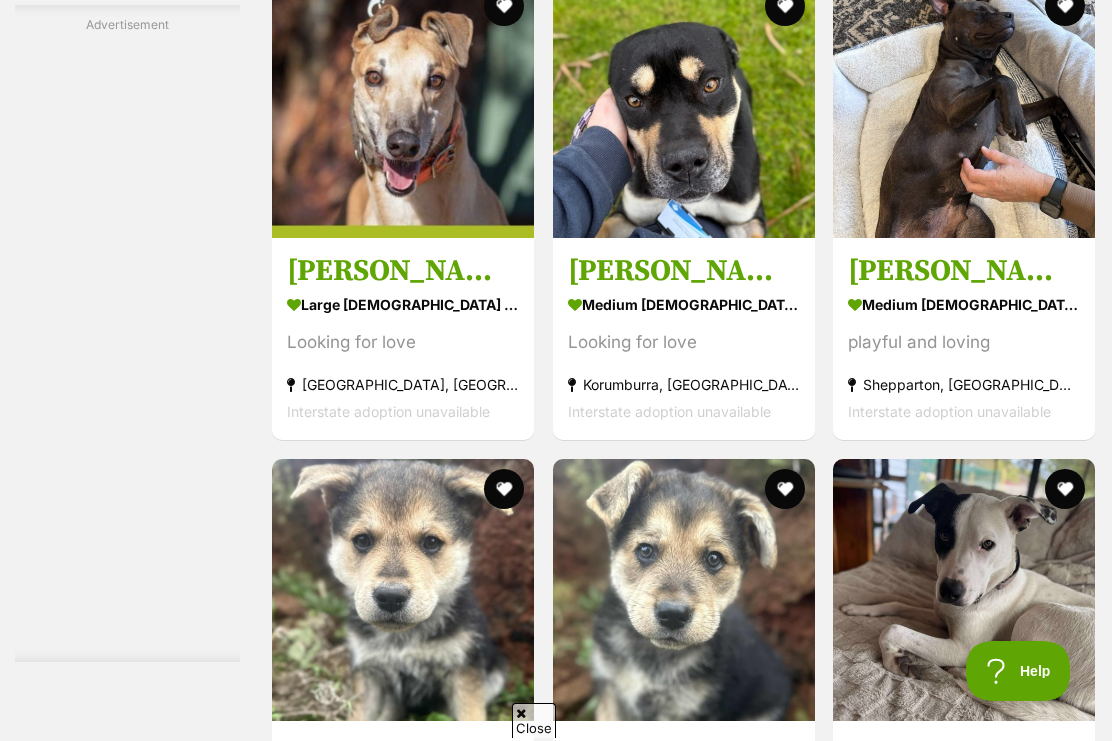 scroll, scrollTop: 4136, scrollLeft: 0, axis: vertical 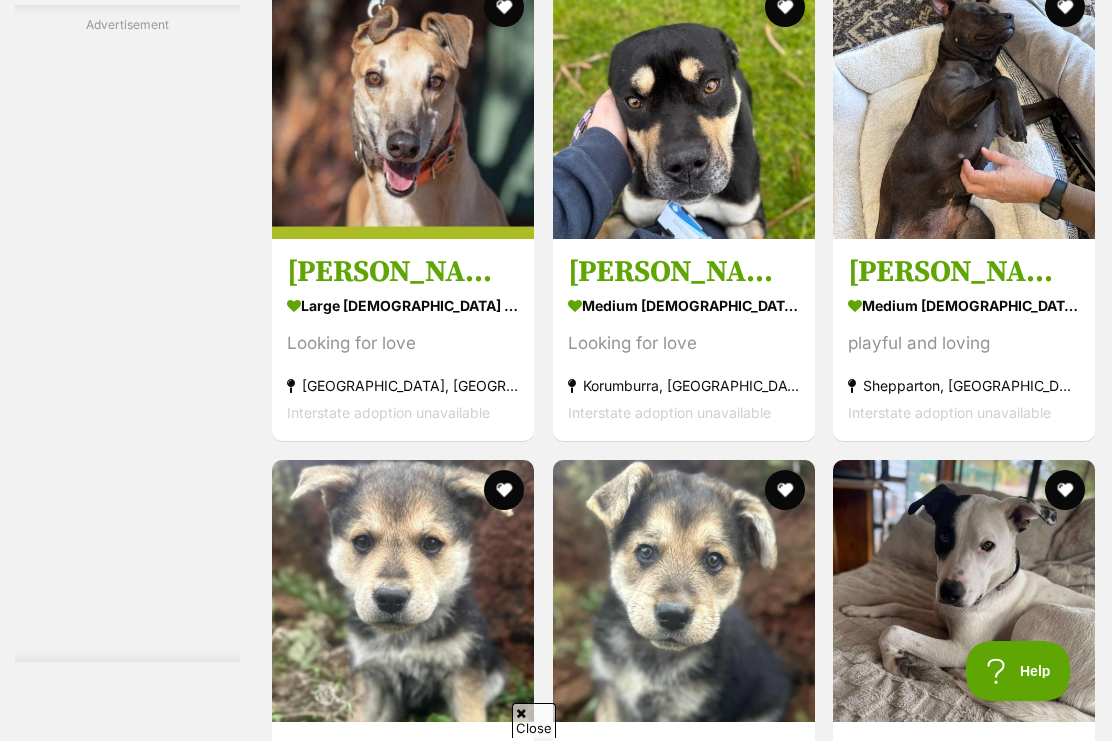 click at bounding box center (784, 7) 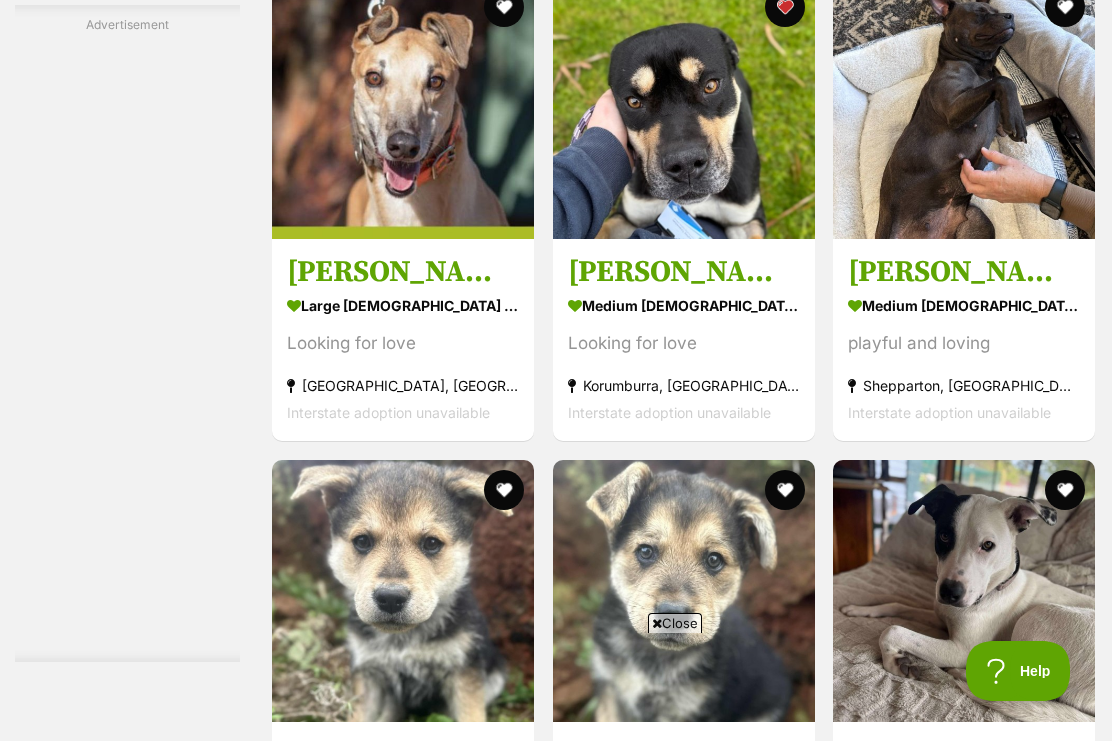 scroll, scrollTop: 0, scrollLeft: 0, axis: both 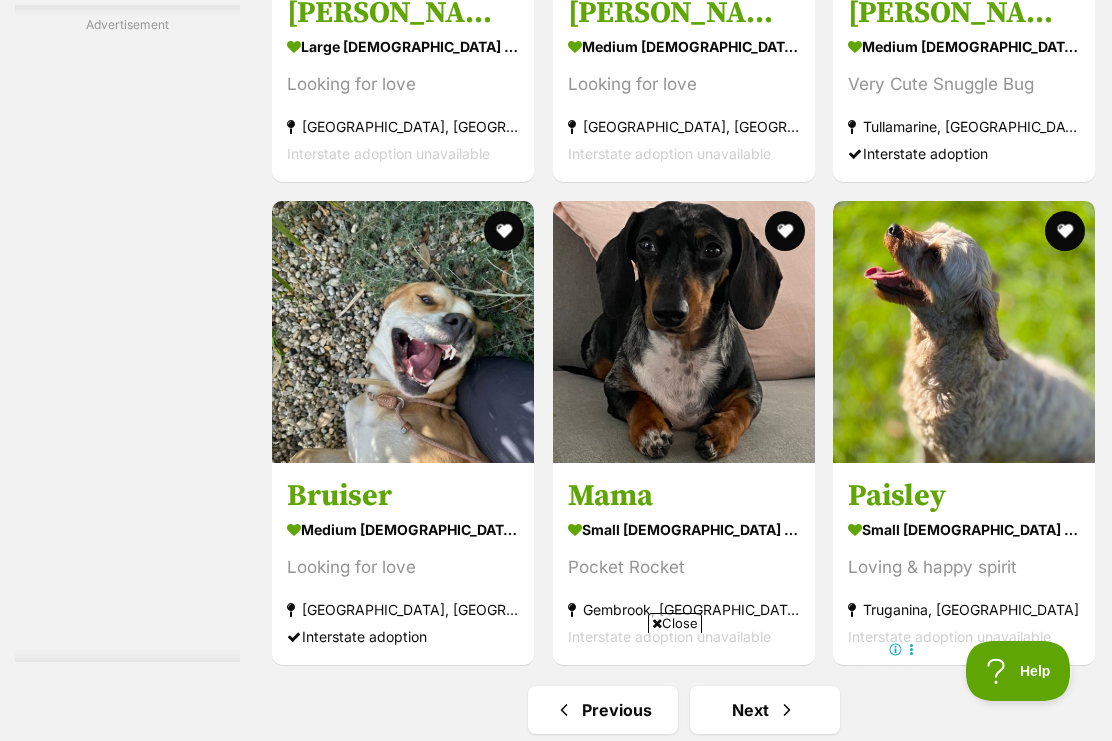 click at bounding box center [964, -151] 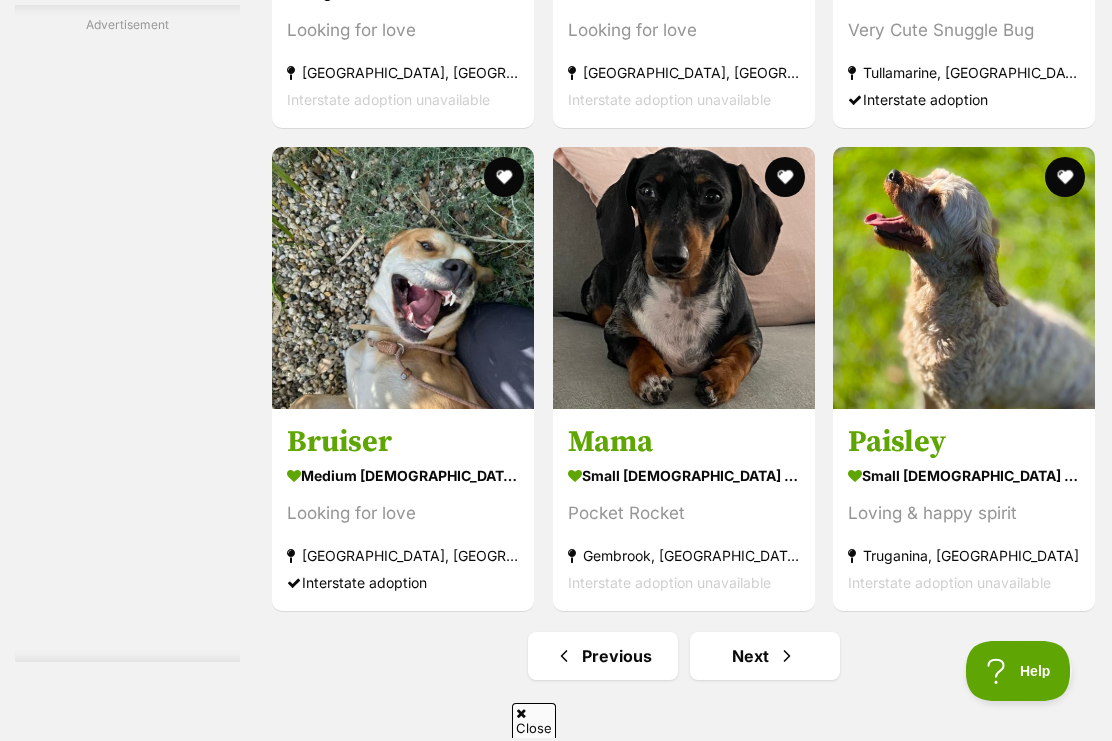 click at bounding box center (1065, -306) 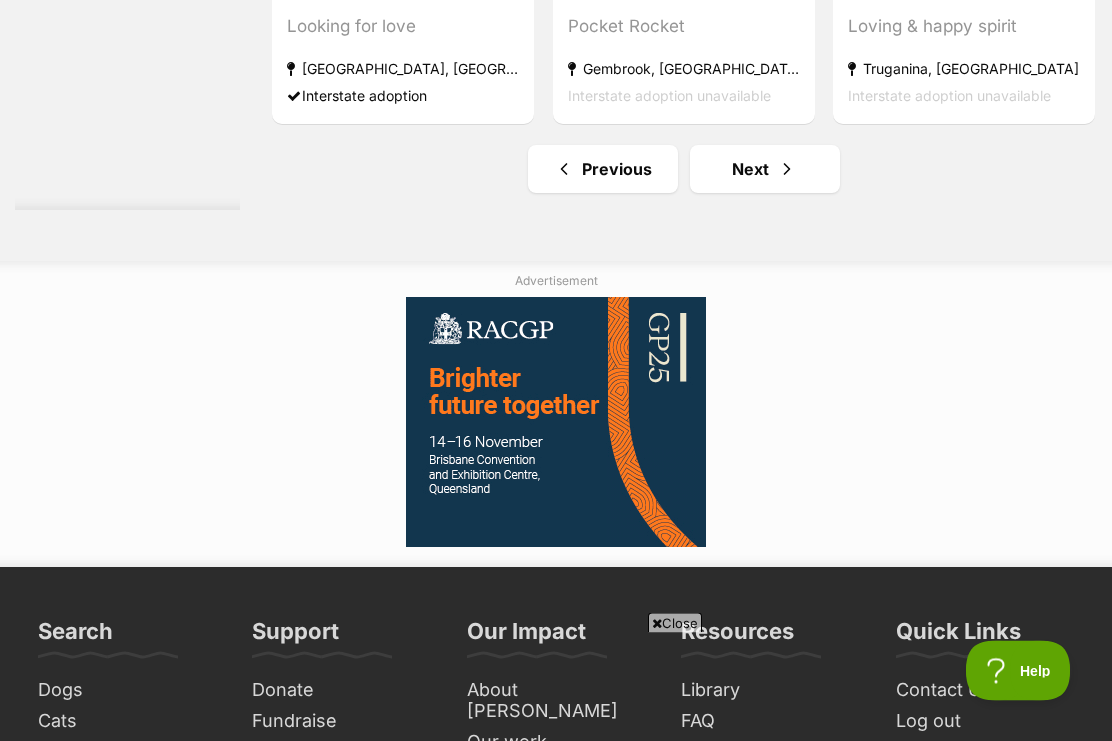 scroll, scrollTop: 11883, scrollLeft: 0, axis: vertical 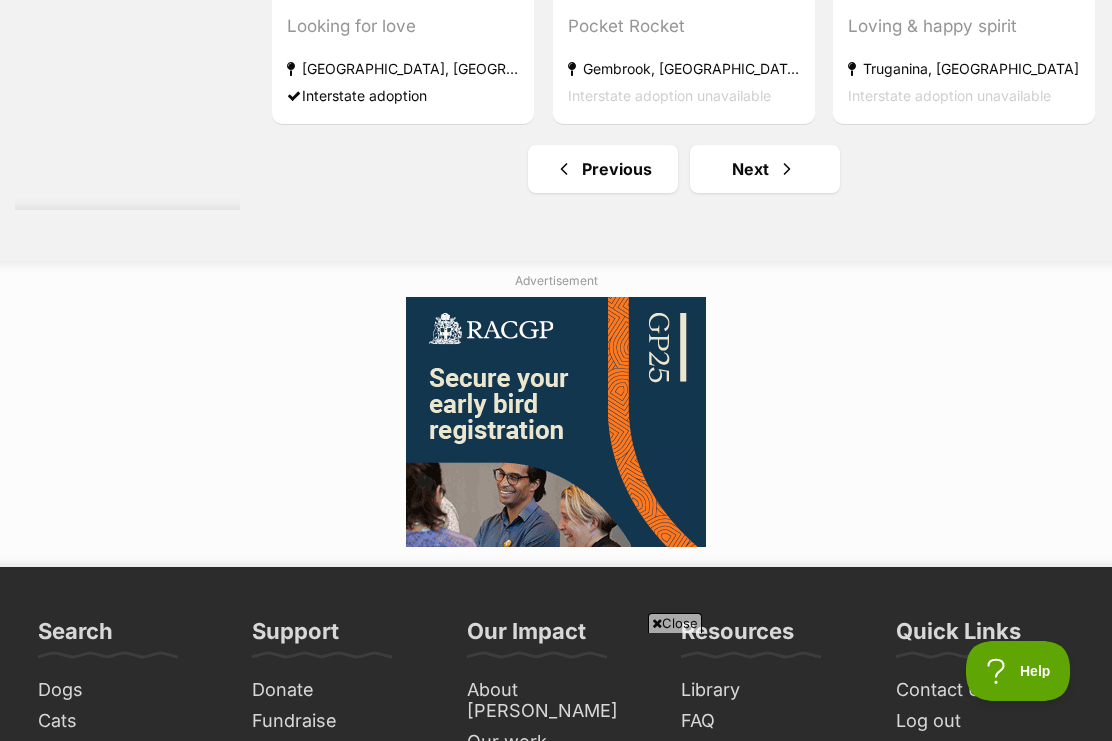 click at bounding box center [787, 169] 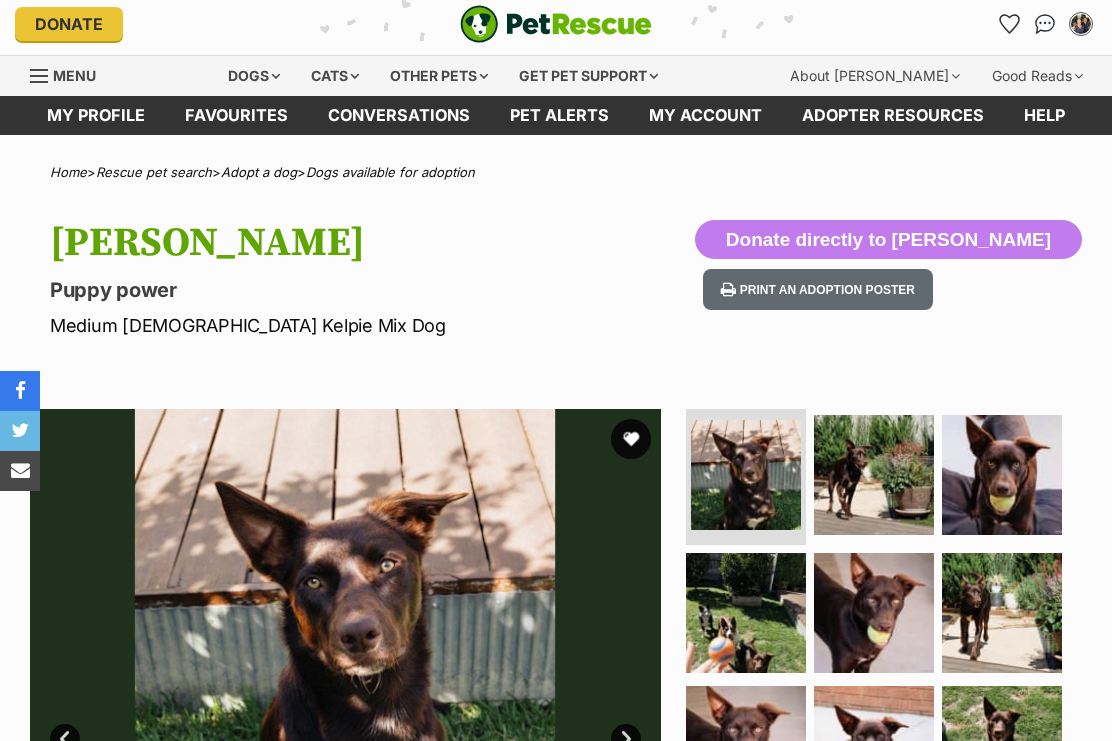 scroll, scrollTop: 72, scrollLeft: 0, axis: vertical 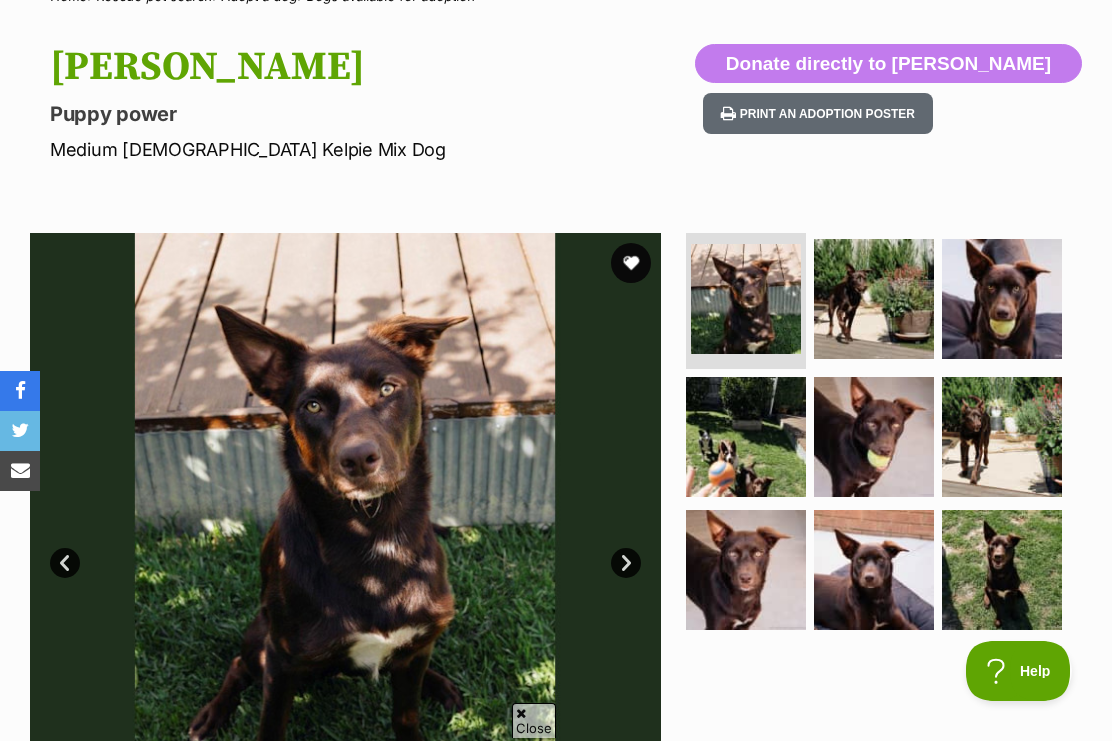 click at bounding box center [746, 437] 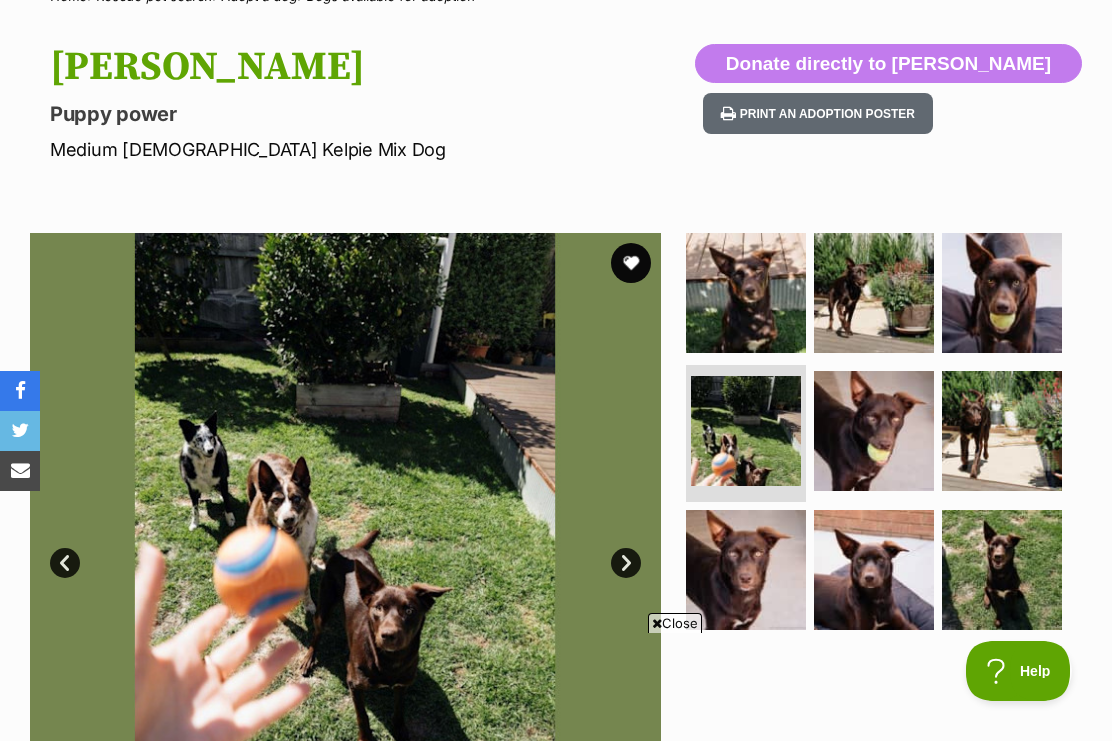 scroll, scrollTop: 0, scrollLeft: 0, axis: both 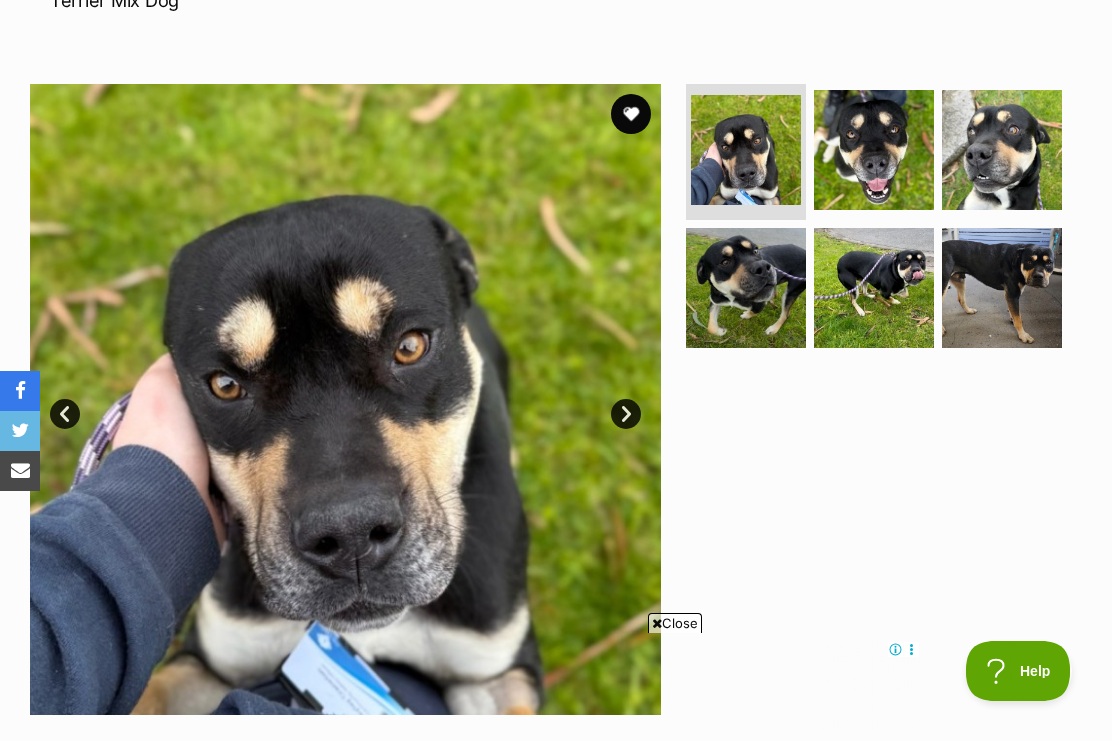 click at bounding box center [1002, 288] 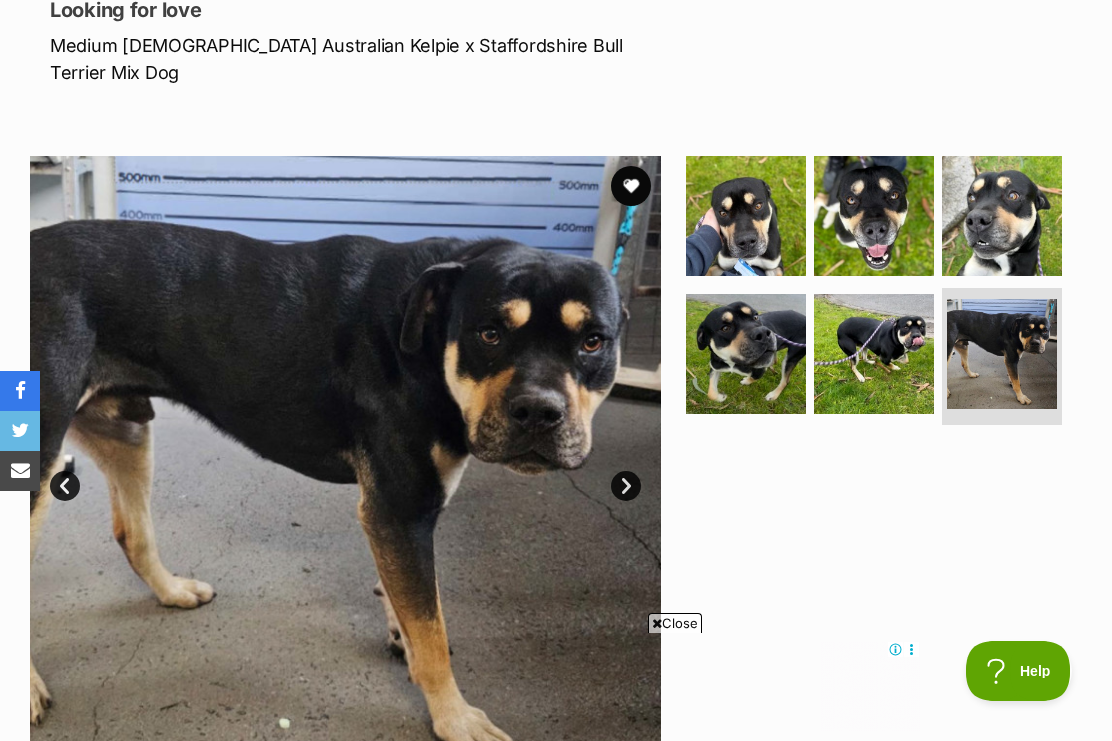 scroll, scrollTop: 285, scrollLeft: 0, axis: vertical 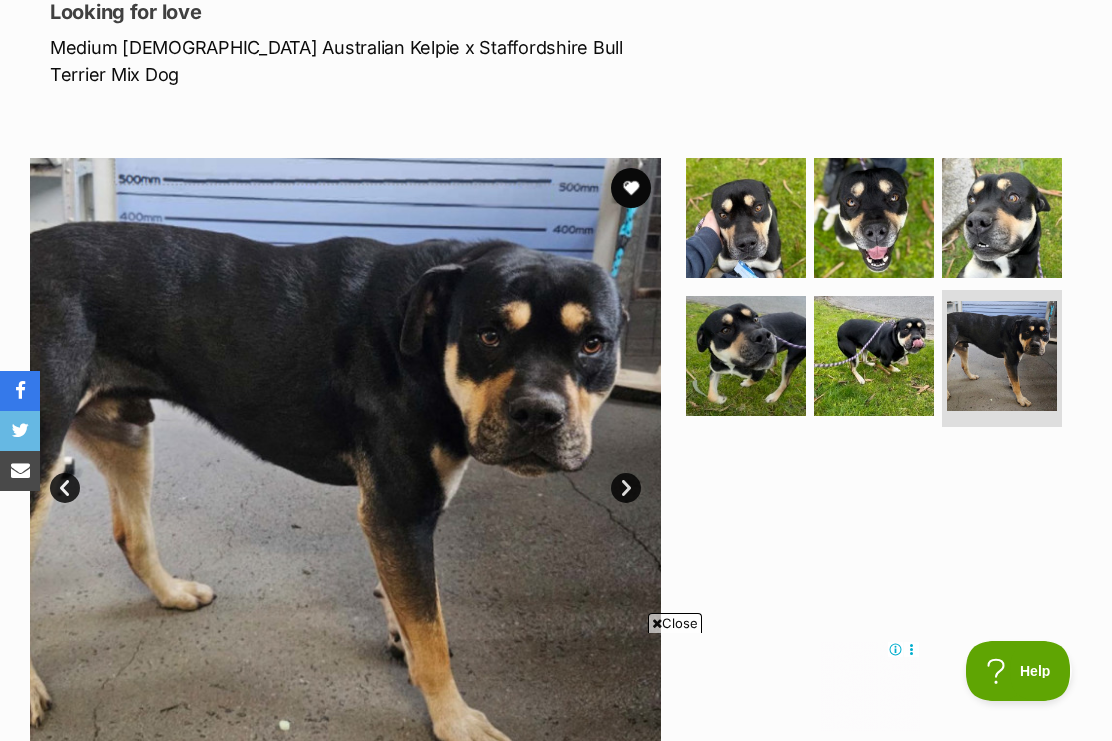click at bounding box center (746, 356) 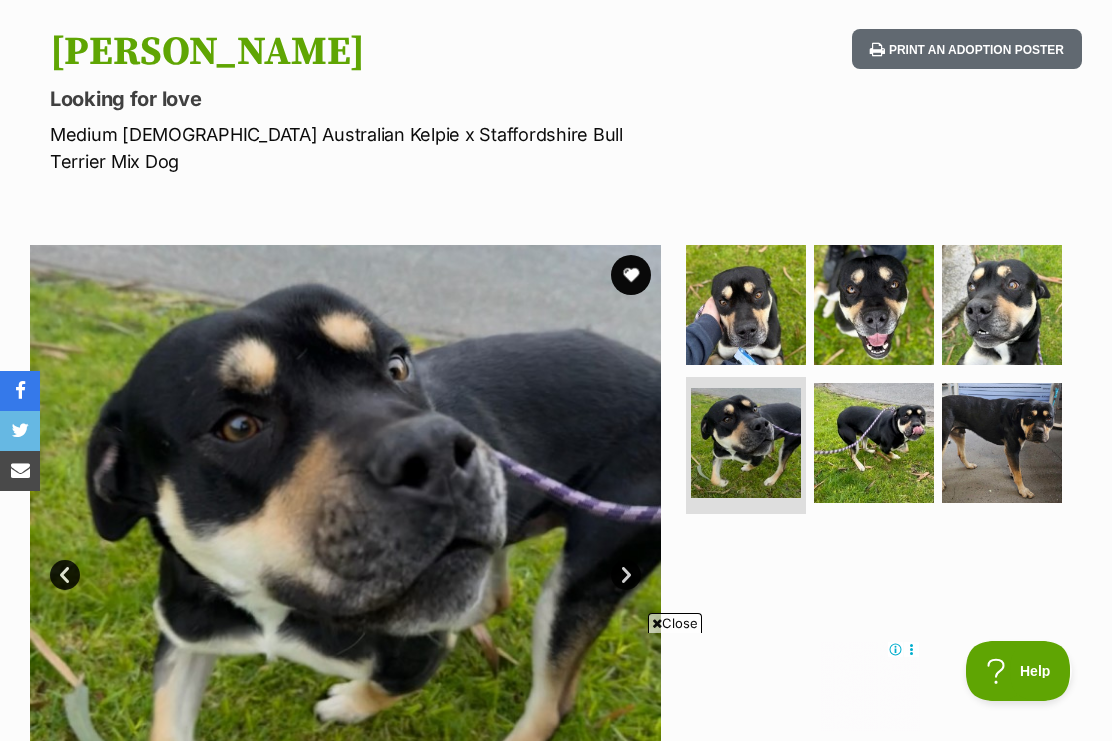 scroll, scrollTop: 197, scrollLeft: 0, axis: vertical 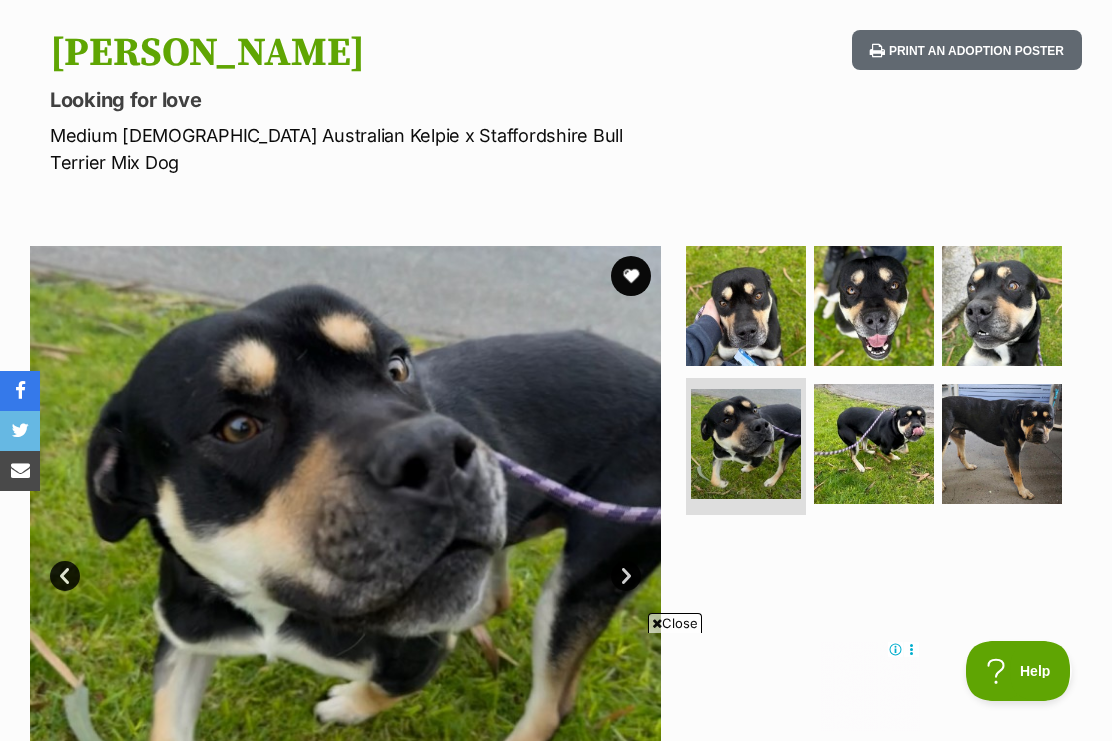 click at bounding box center [746, 306] 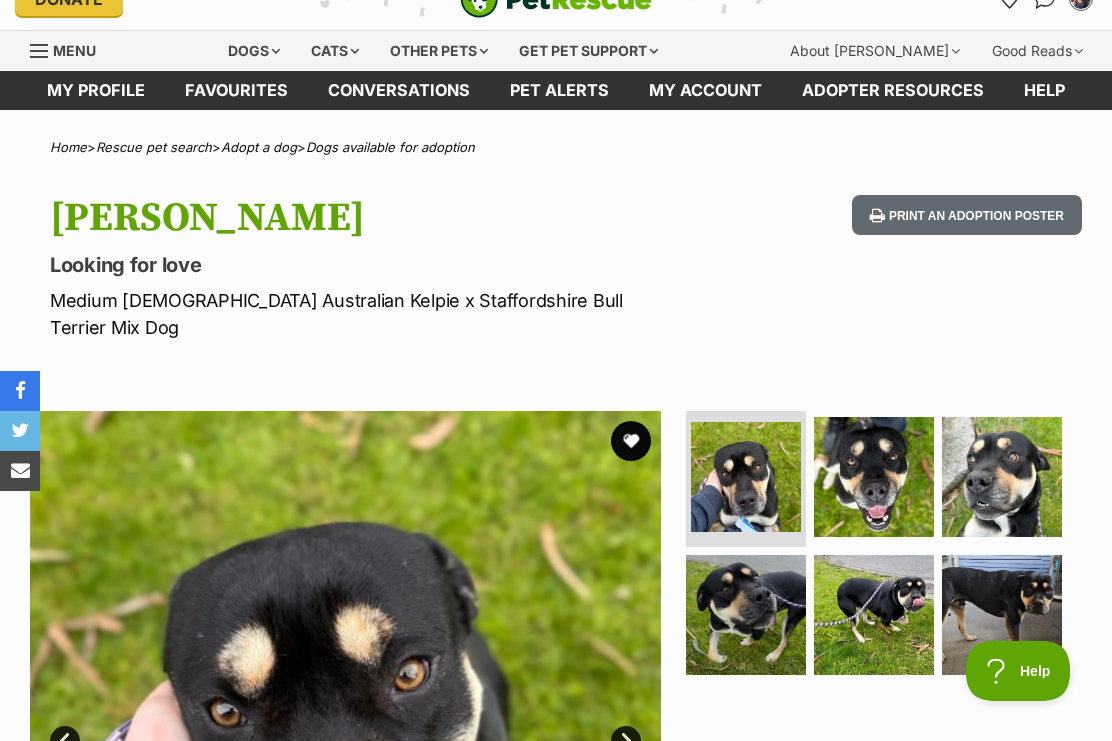 scroll, scrollTop: 0, scrollLeft: 0, axis: both 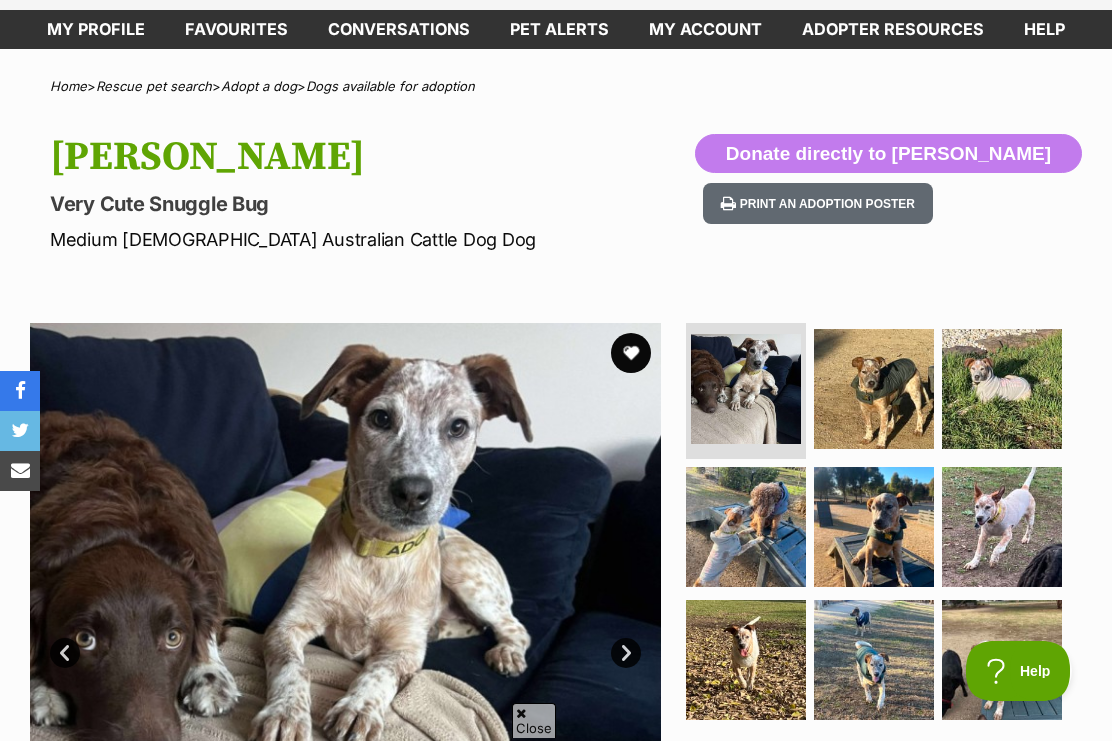 click at bounding box center [1002, 527] 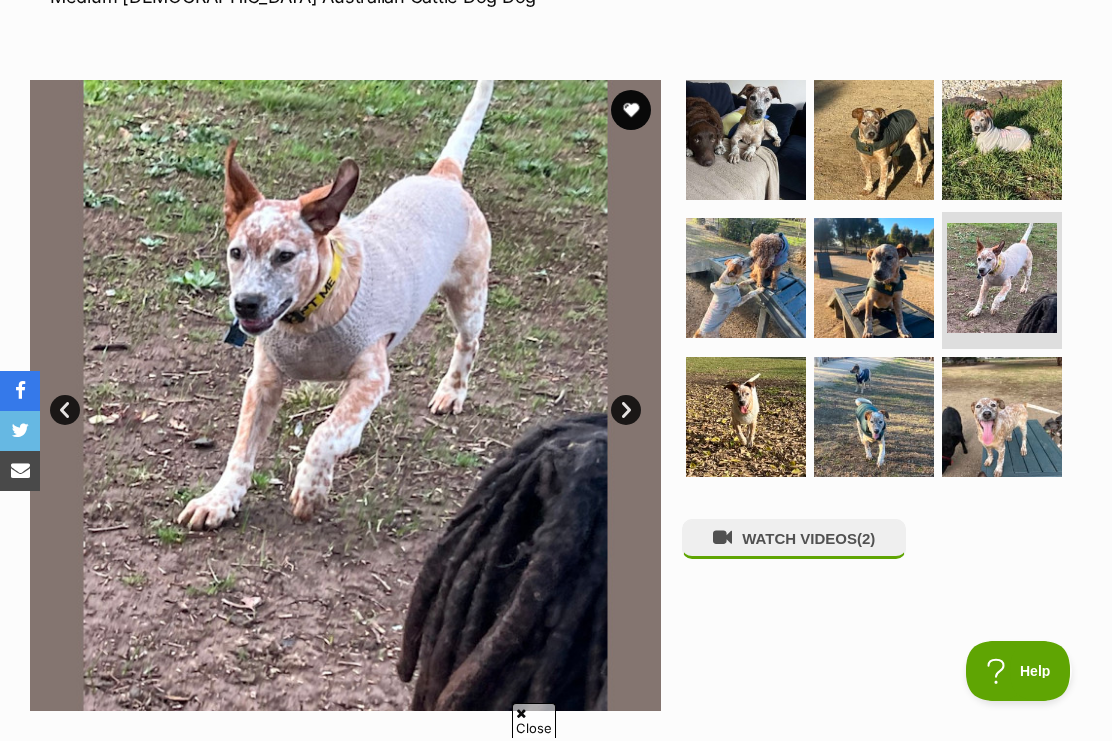 scroll, scrollTop: 329, scrollLeft: 0, axis: vertical 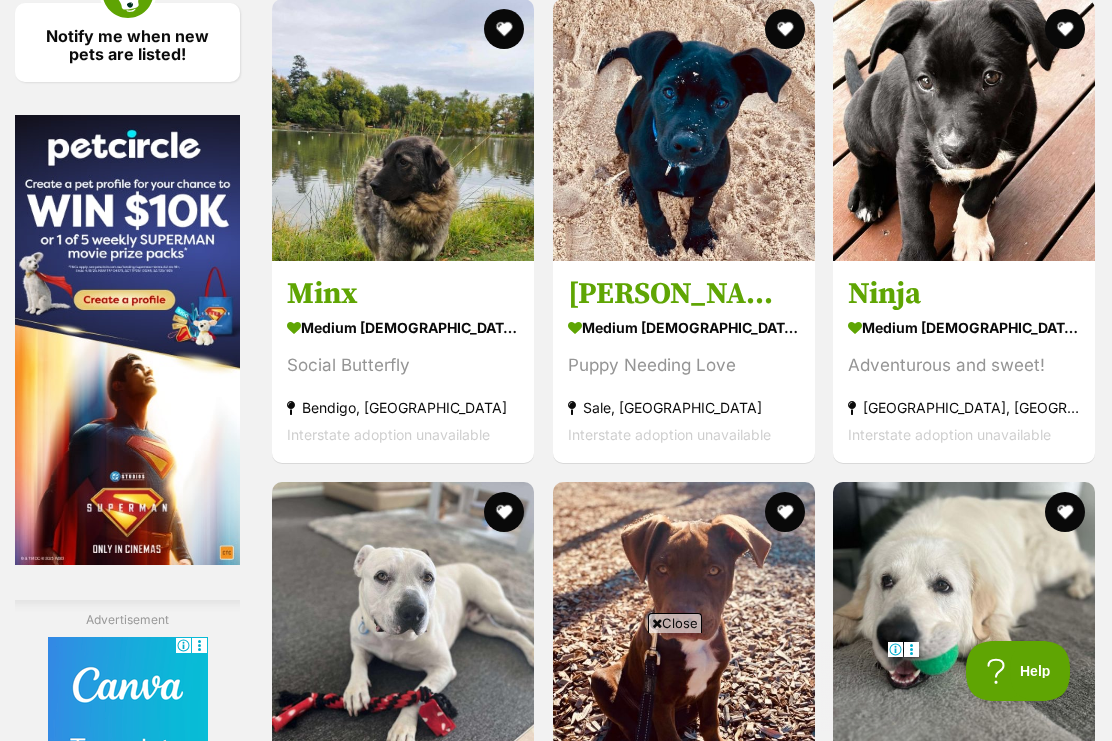 click at bounding box center (684, 130) 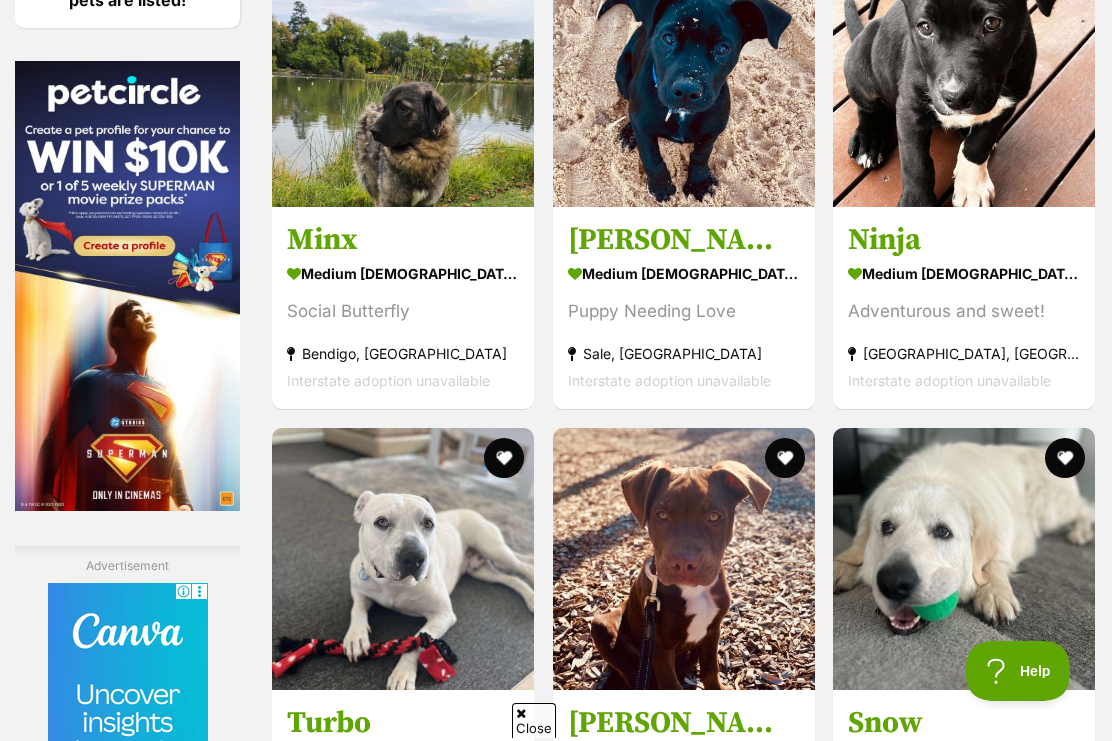scroll, scrollTop: 0, scrollLeft: 0, axis: both 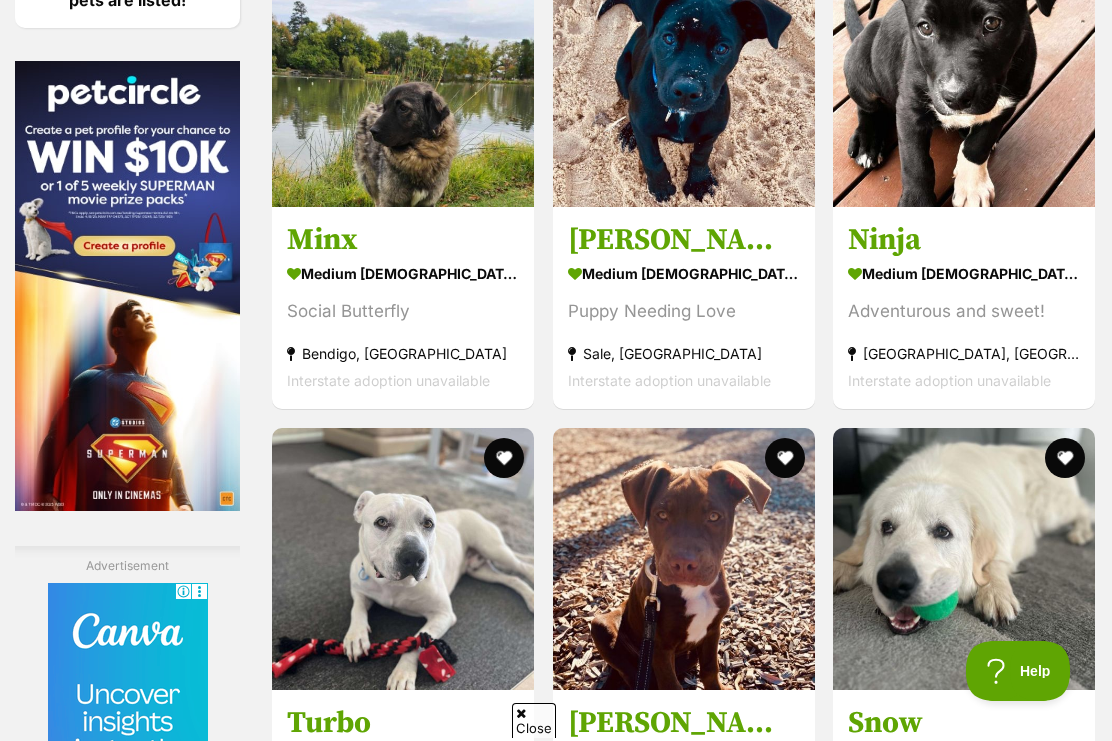 click at bounding box center [784, -25] 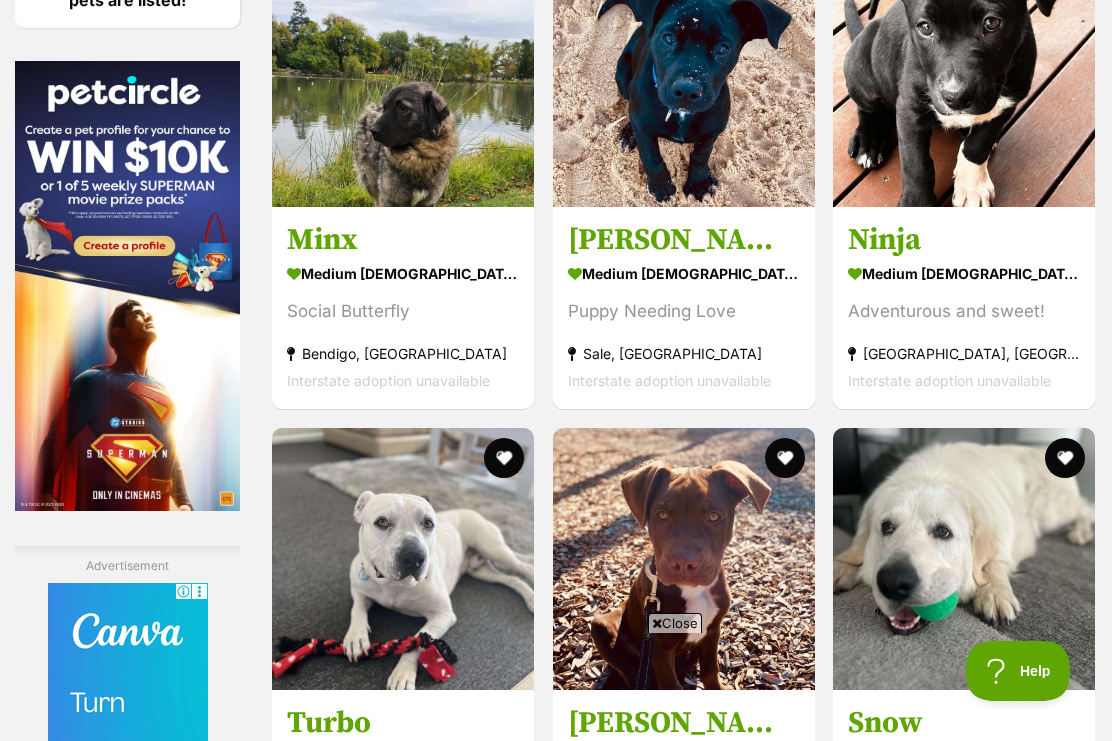 scroll, scrollTop: 0, scrollLeft: 0, axis: both 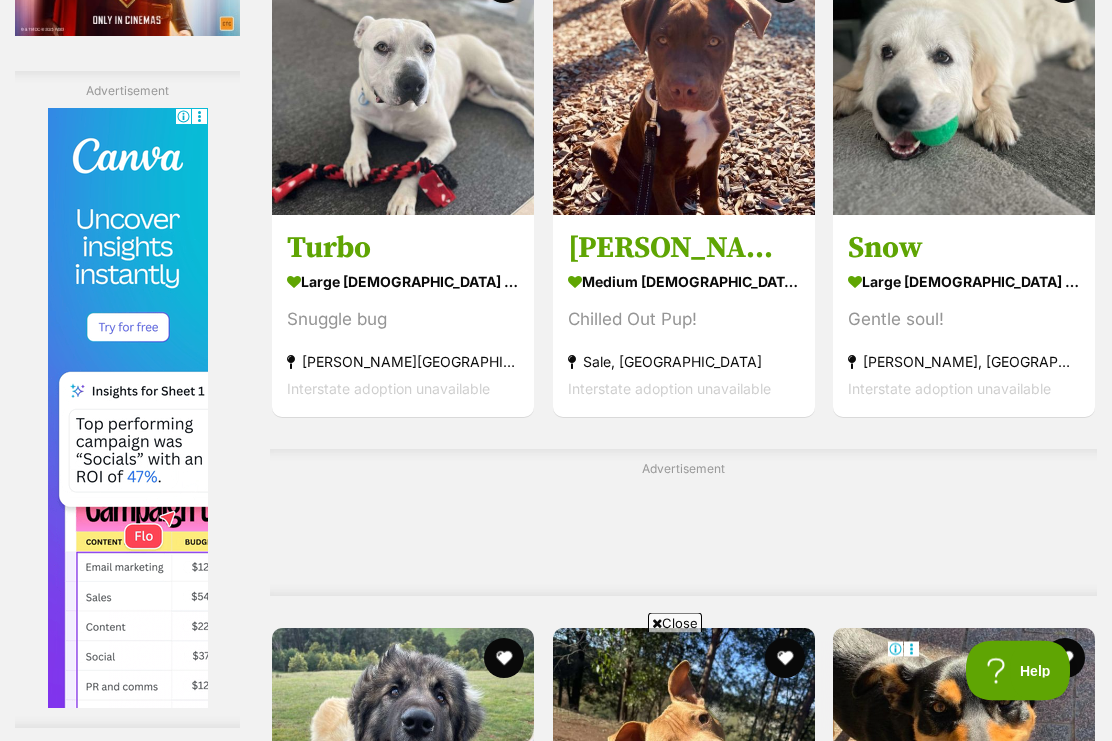 click at bounding box center (784, -16) 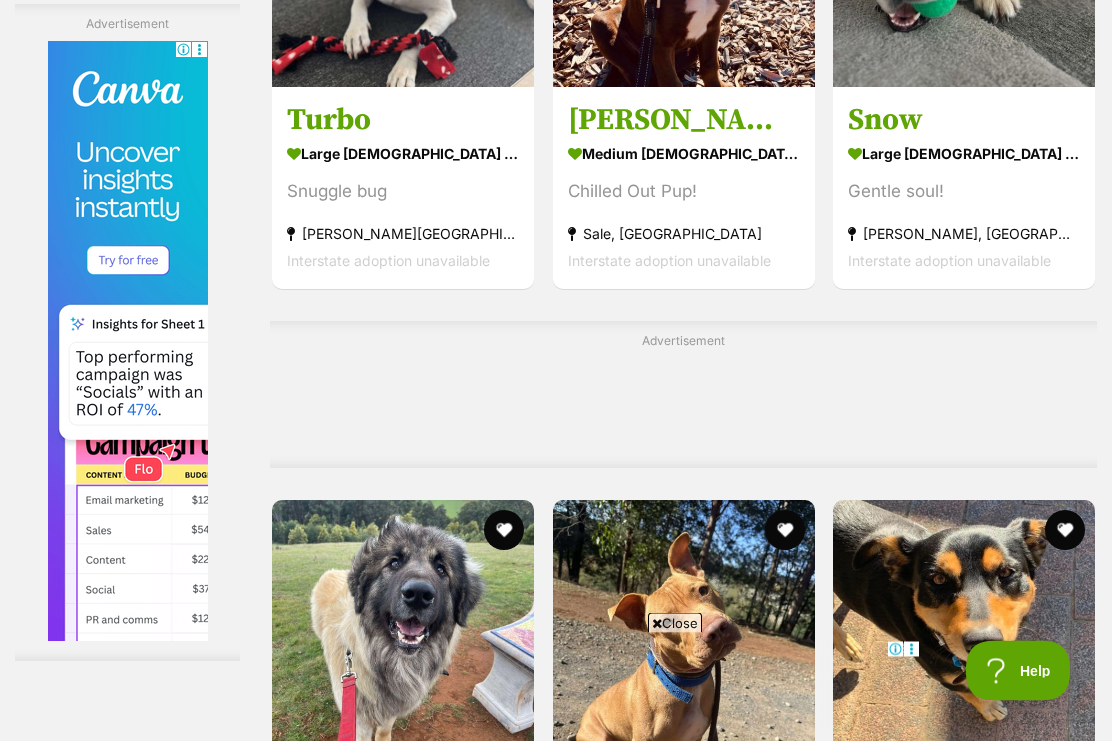 scroll, scrollTop: 3827, scrollLeft: 0, axis: vertical 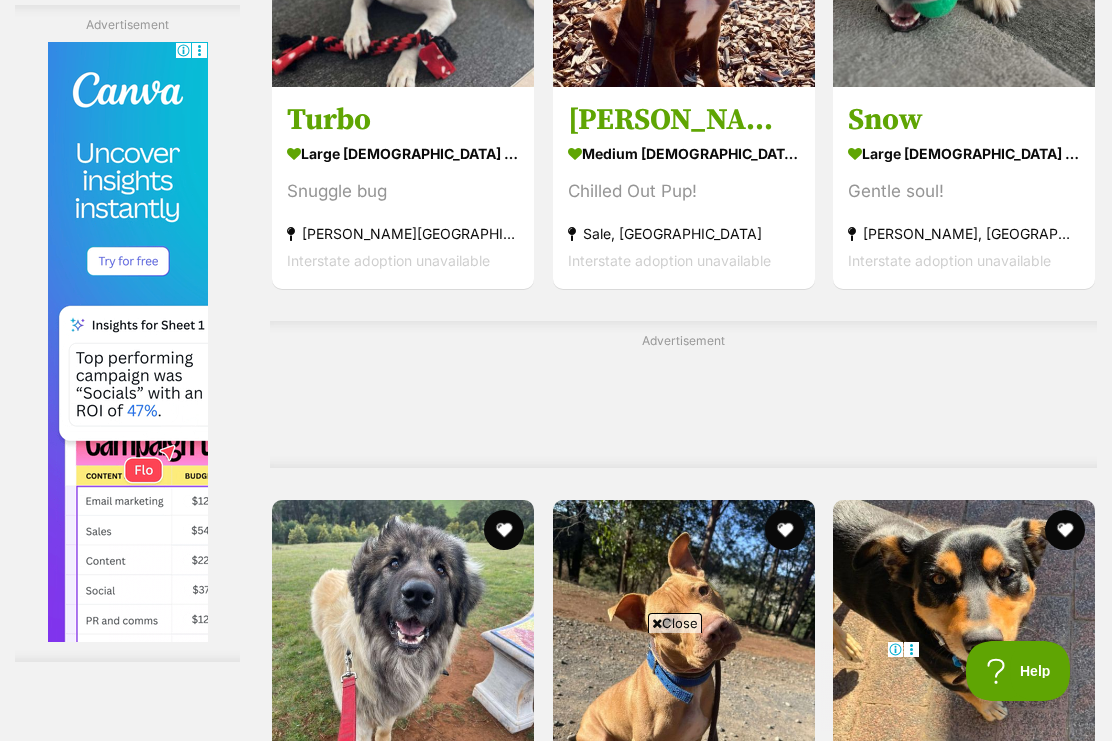 click at bounding box center [684, -44] 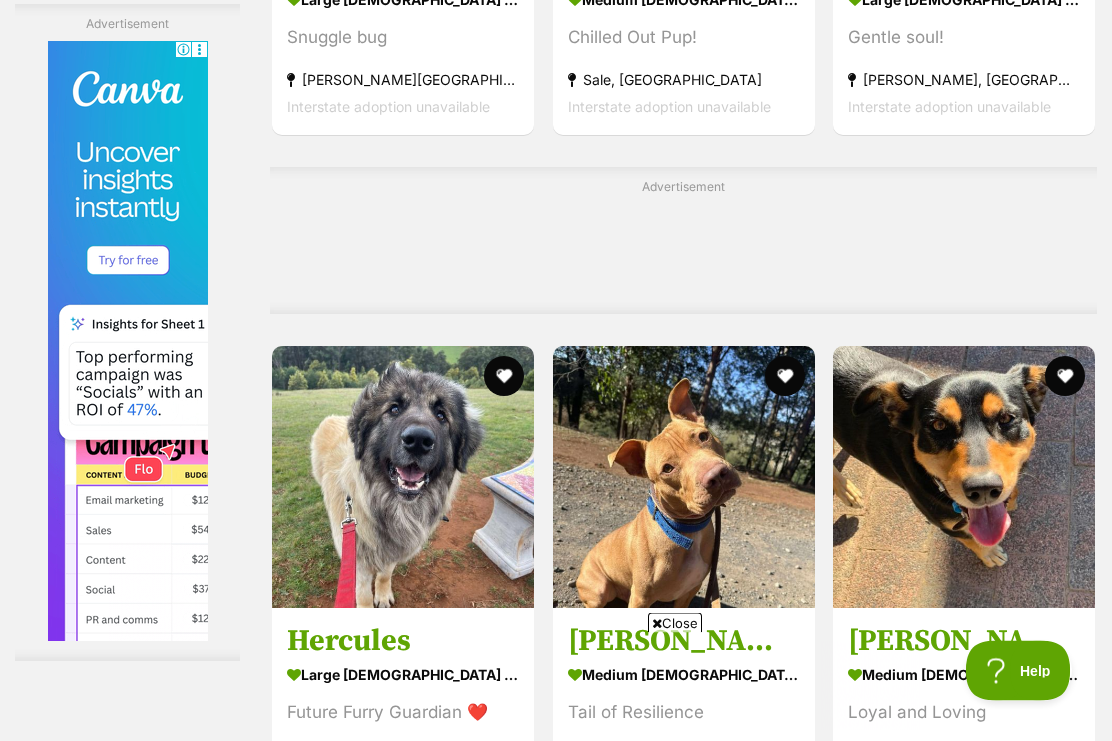 scroll, scrollTop: 4144, scrollLeft: 0, axis: vertical 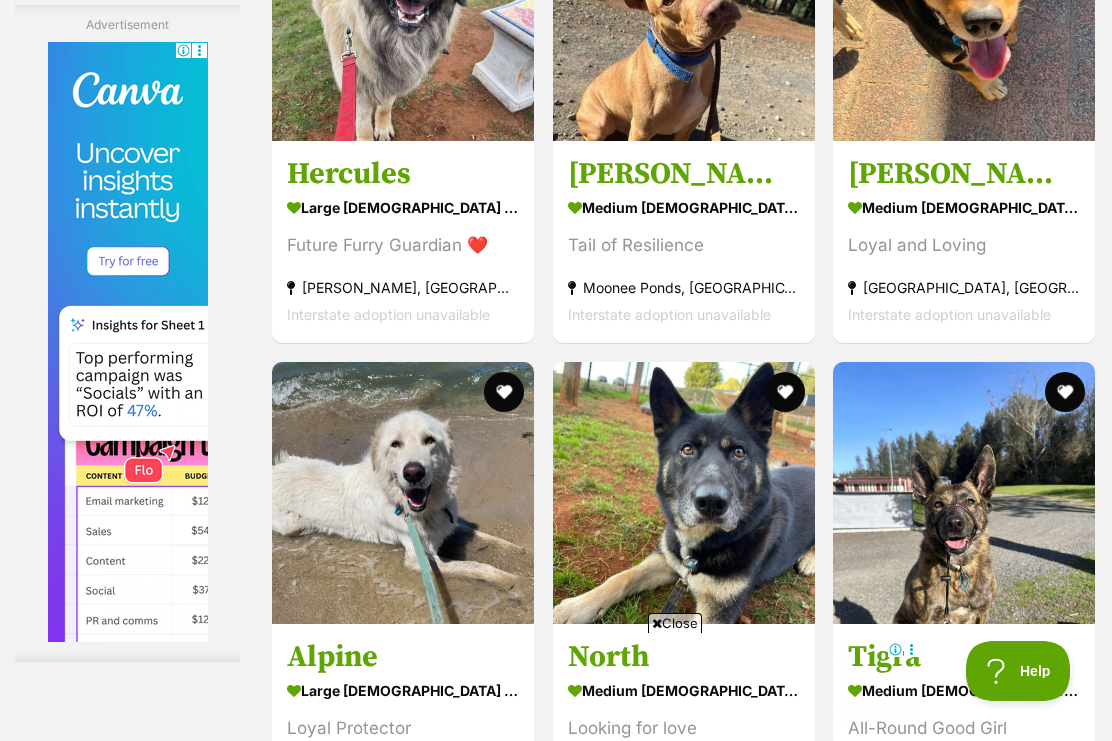 click at bounding box center [684, 10] 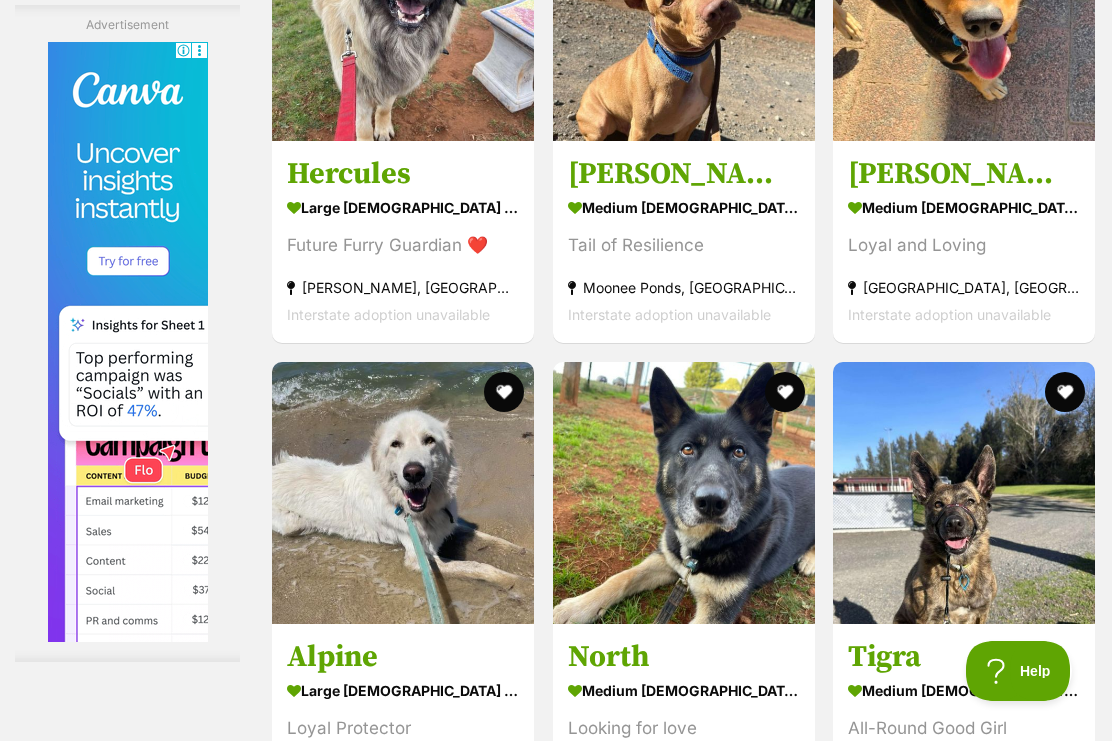 scroll, scrollTop: 4502, scrollLeft: 0, axis: vertical 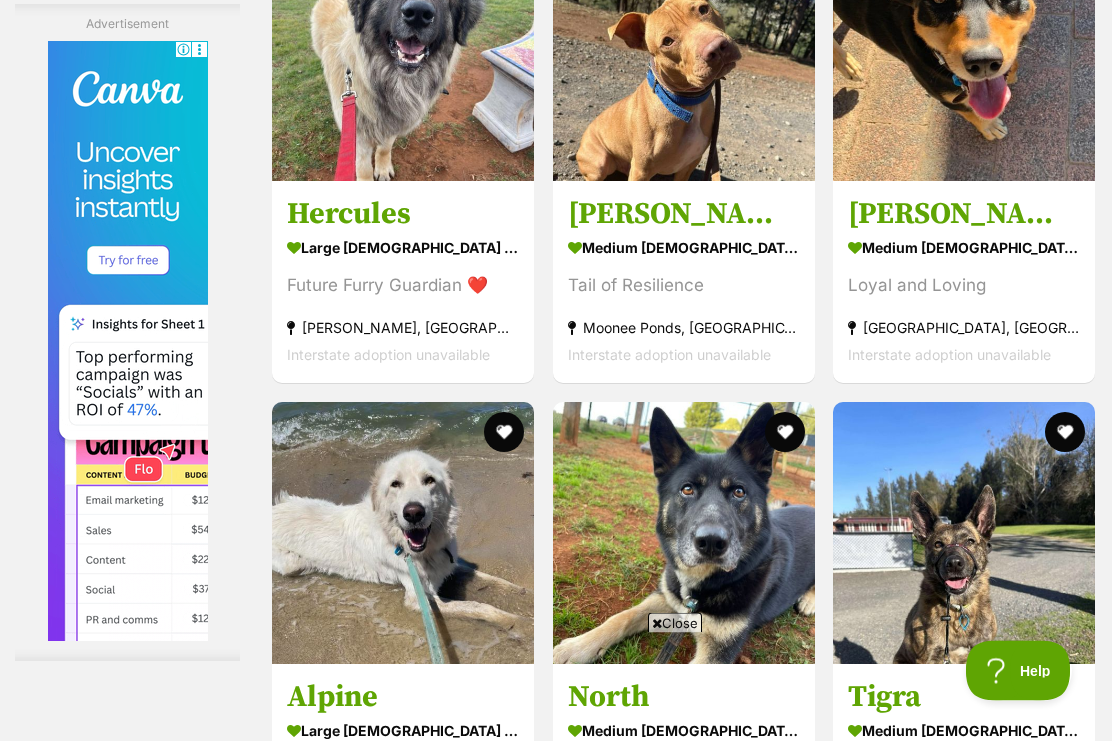 click at bounding box center [784, -50] 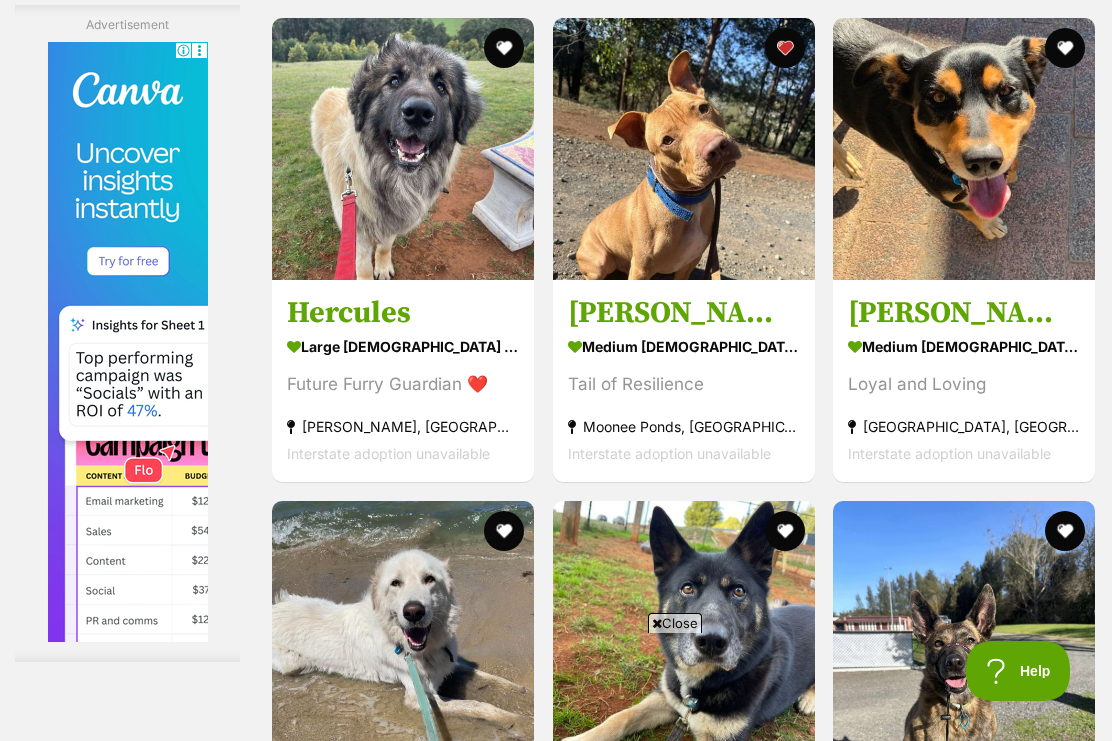 scroll, scrollTop: 4308, scrollLeft: 0, axis: vertical 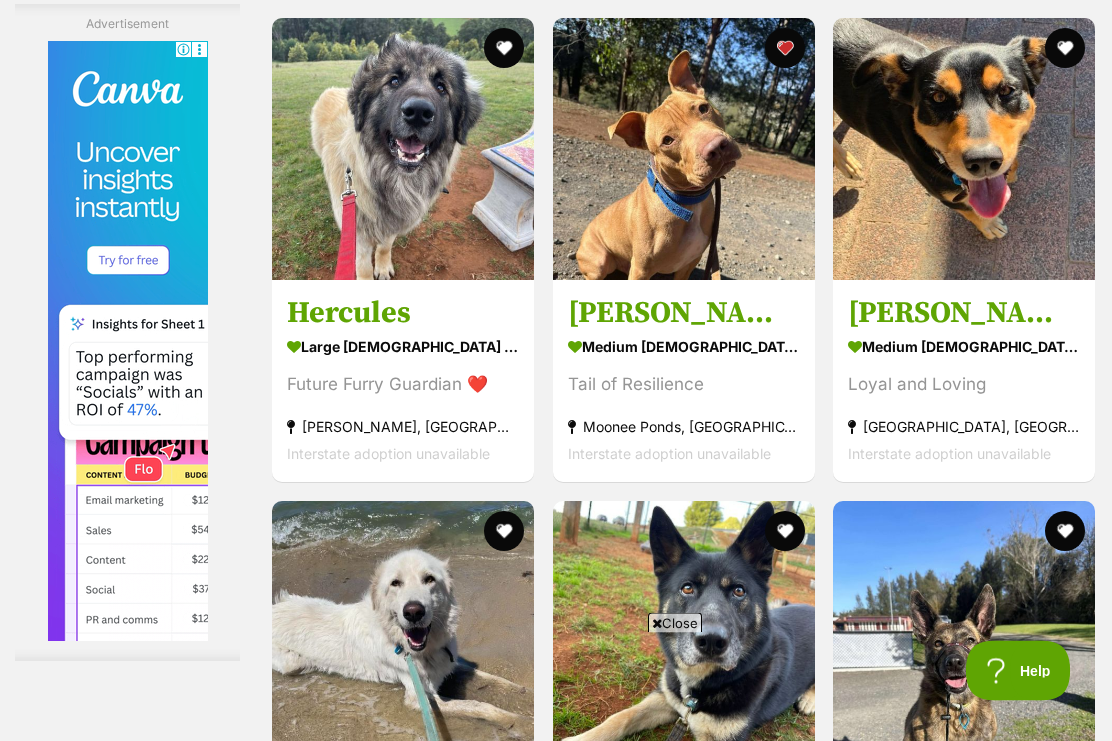 click at bounding box center [964, 150] 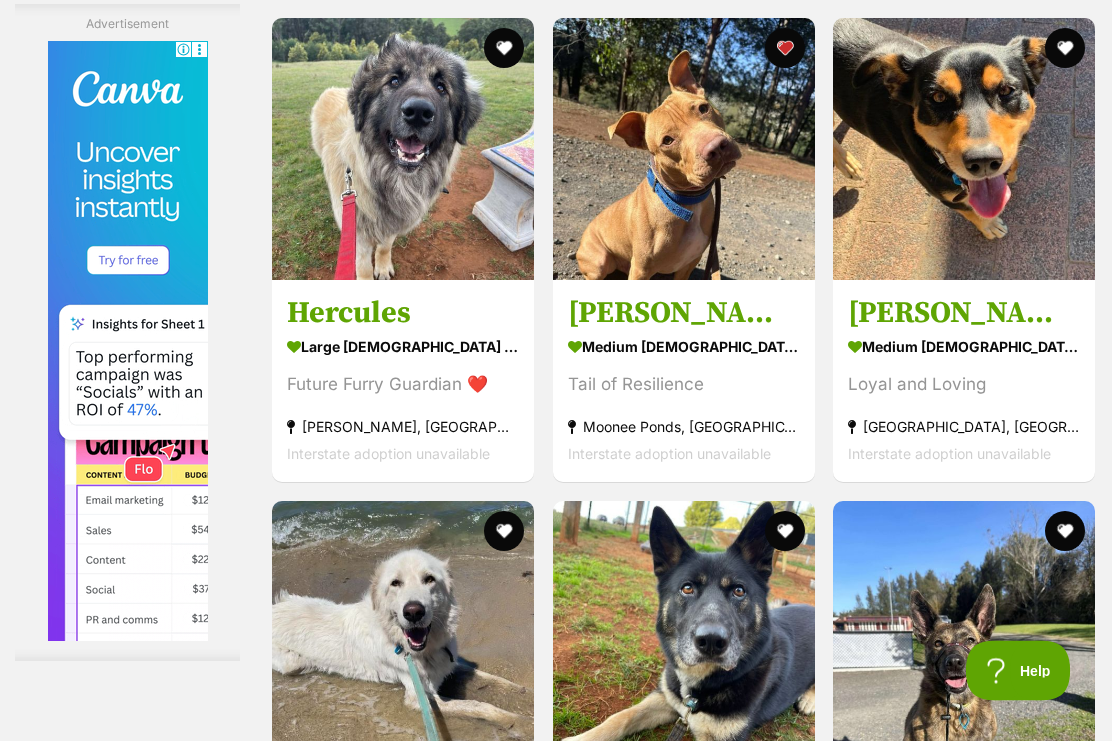 scroll, scrollTop: 4363, scrollLeft: 0, axis: vertical 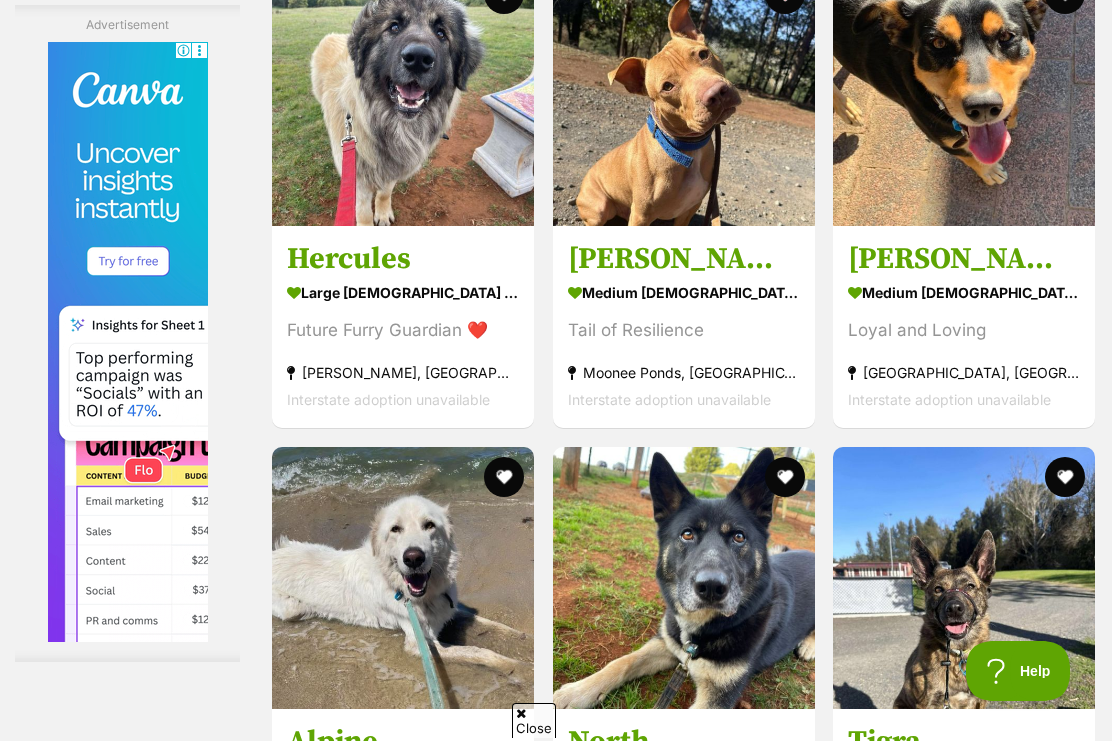 click at bounding box center (1065, -6) 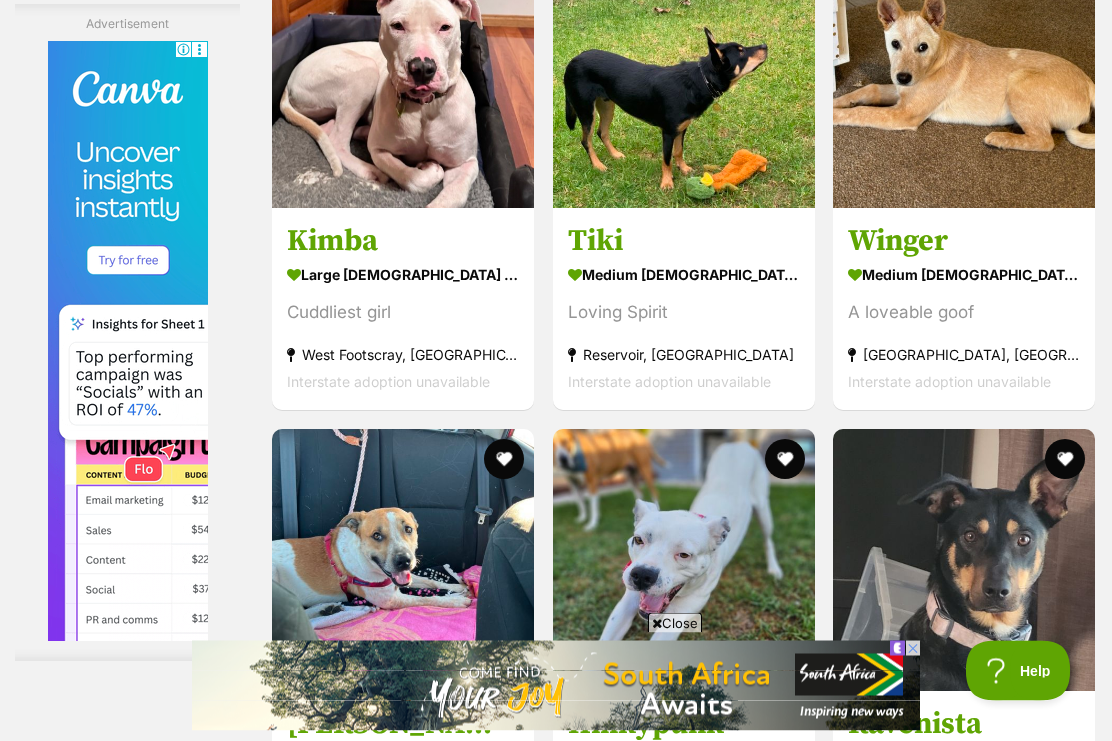 scroll, scrollTop: 5539, scrollLeft: 0, axis: vertical 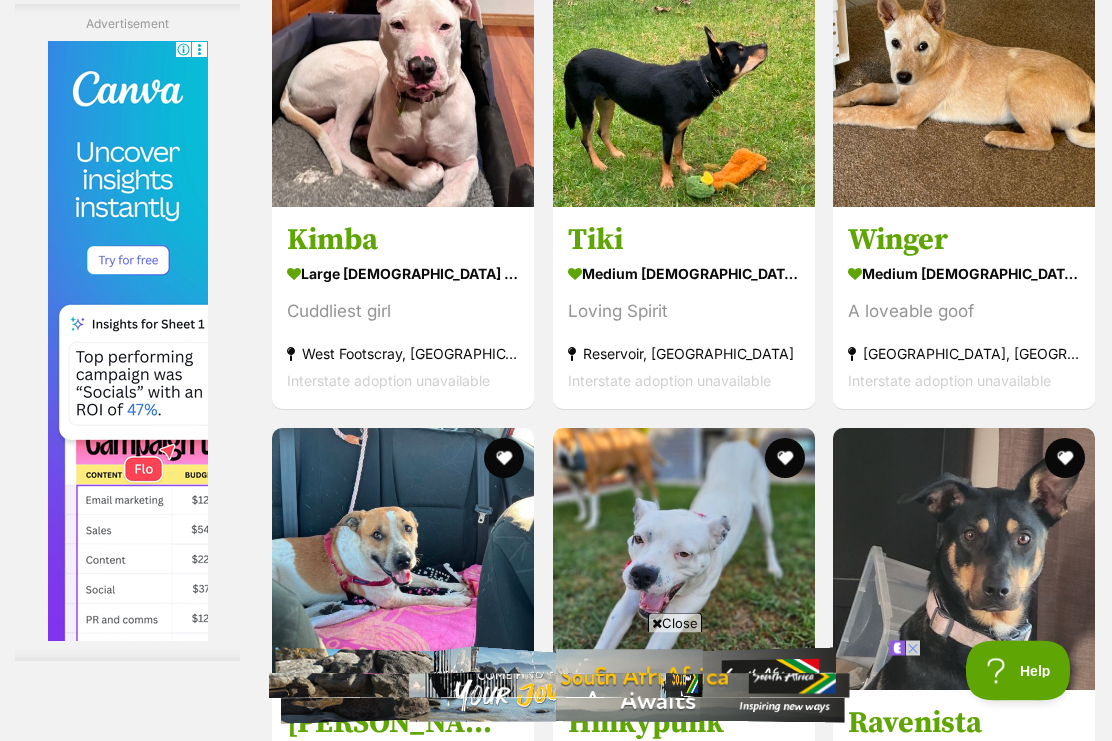 click at bounding box center [964, 77] 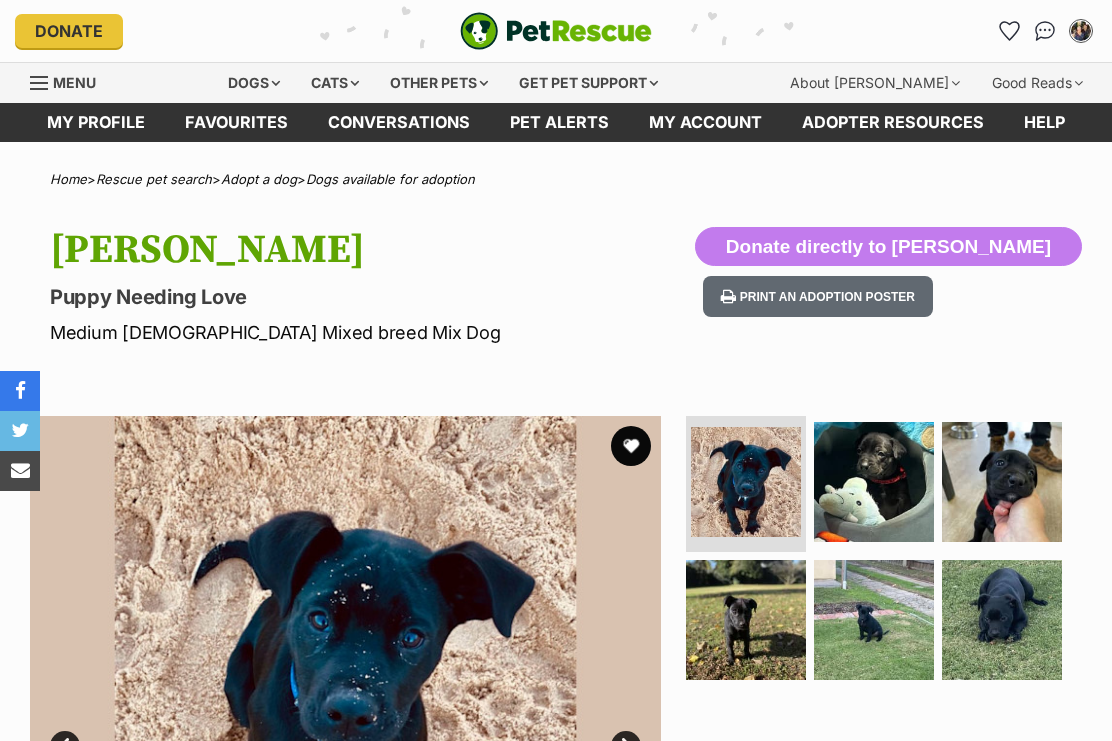 scroll, scrollTop: 0, scrollLeft: 0, axis: both 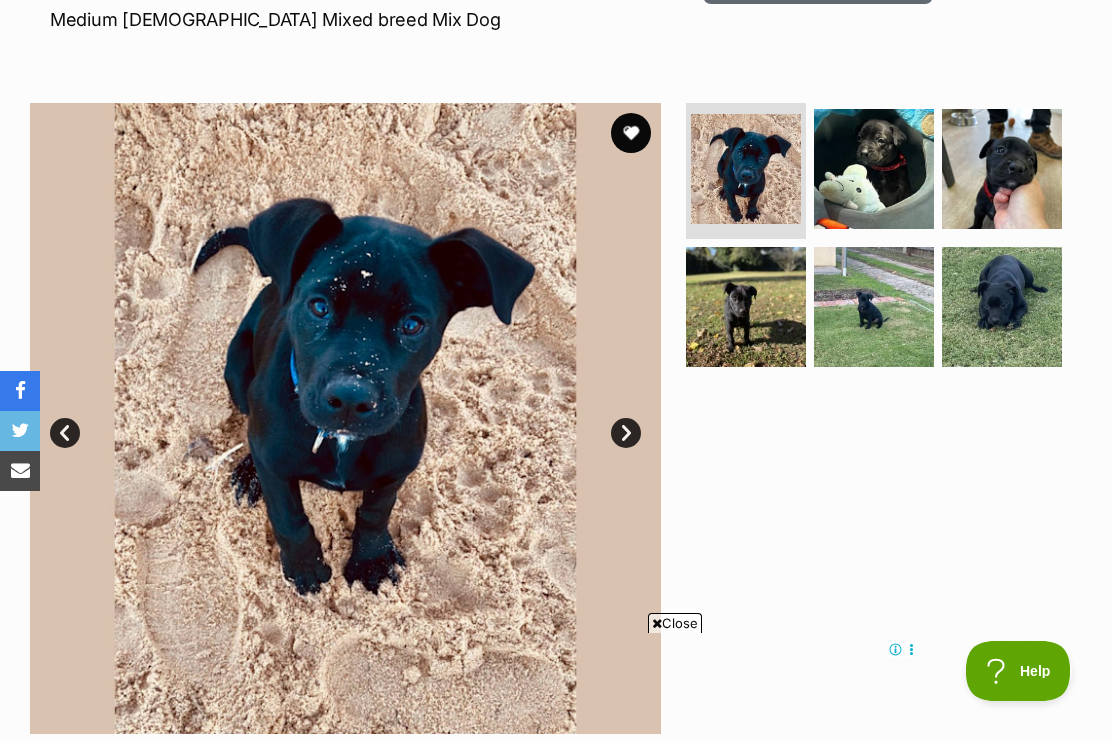 click at bounding box center [874, 169] 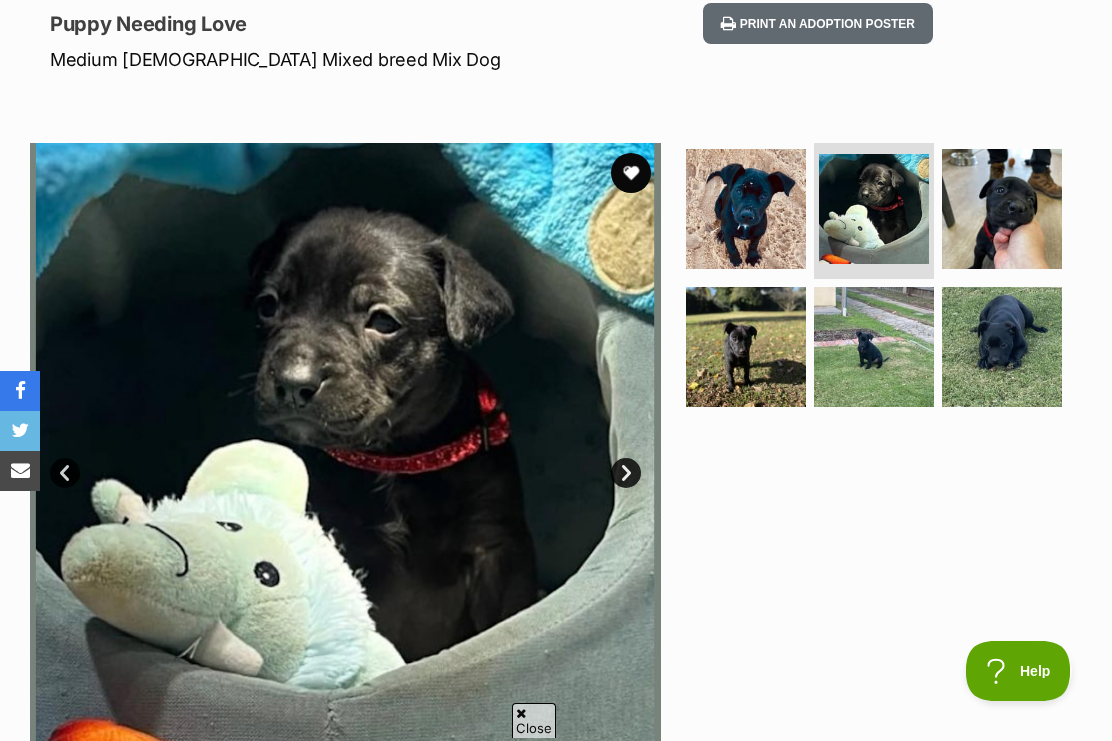 scroll, scrollTop: 272, scrollLeft: 0, axis: vertical 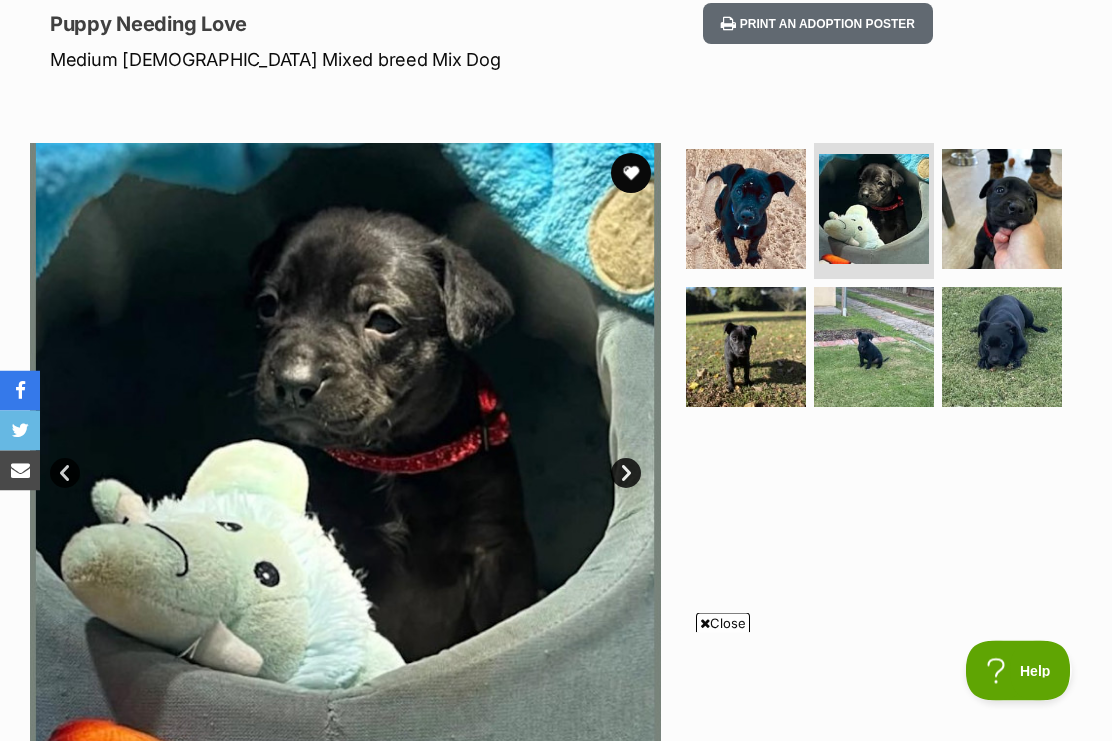 click at bounding box center (874, 348) 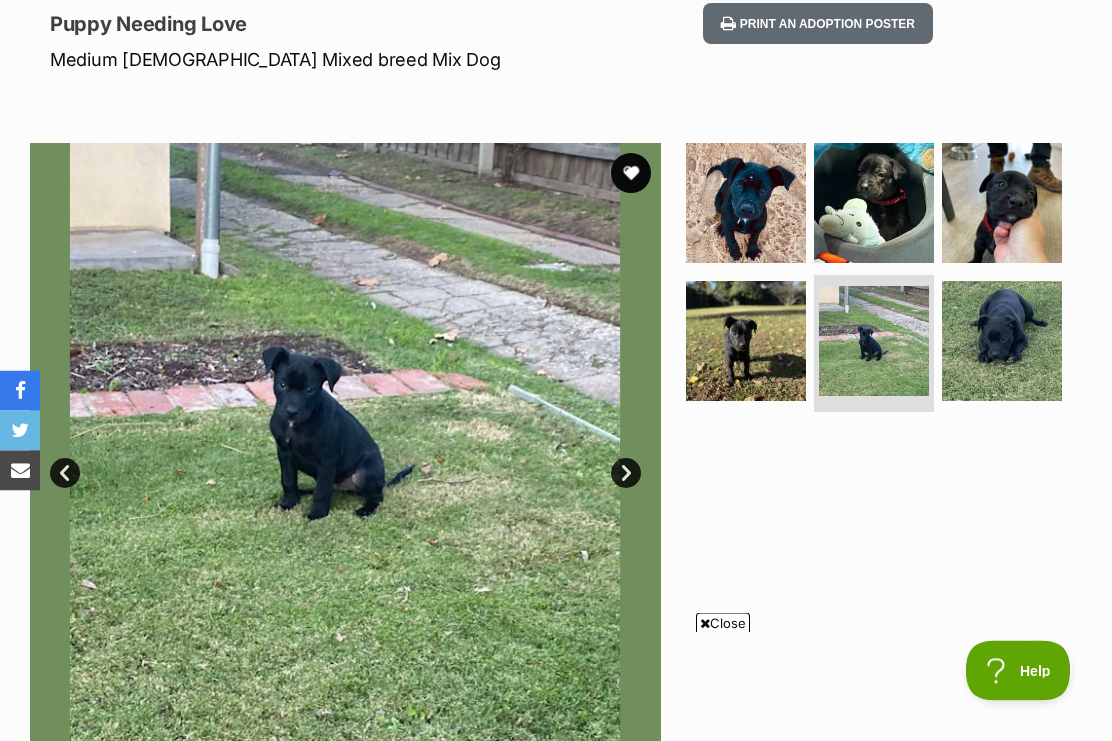 scroll, scrollTop: 273, scrollLeft: 0, axis: vertical 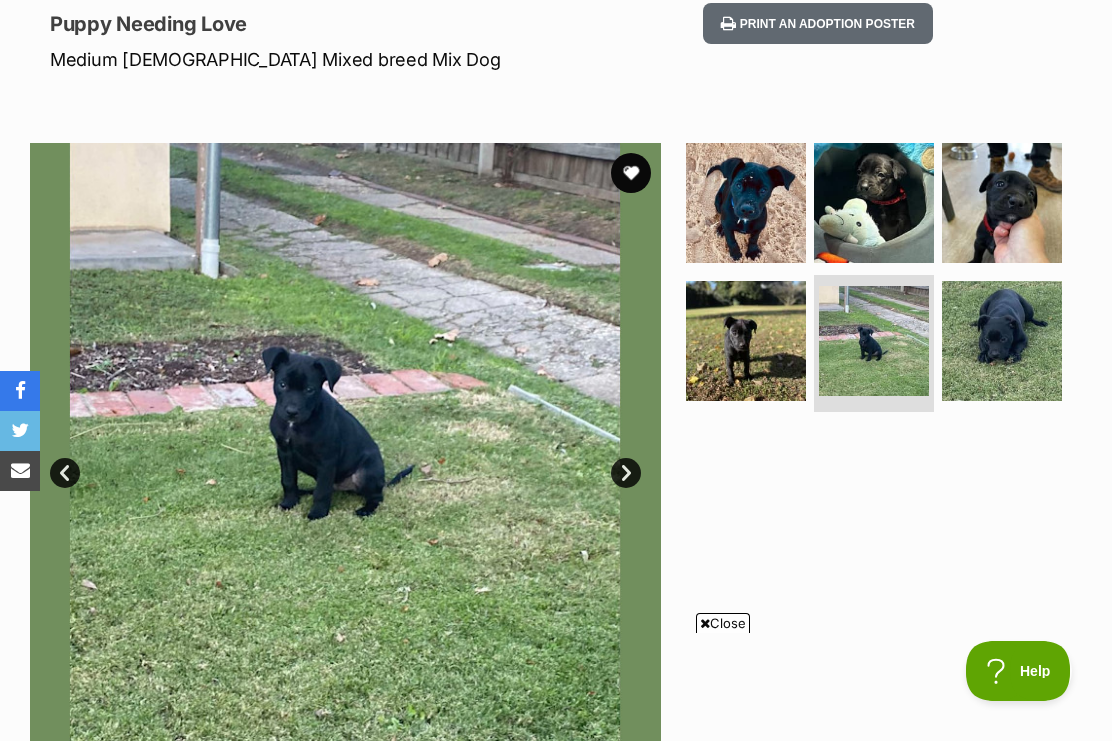 click at bounding box center [874, 341] 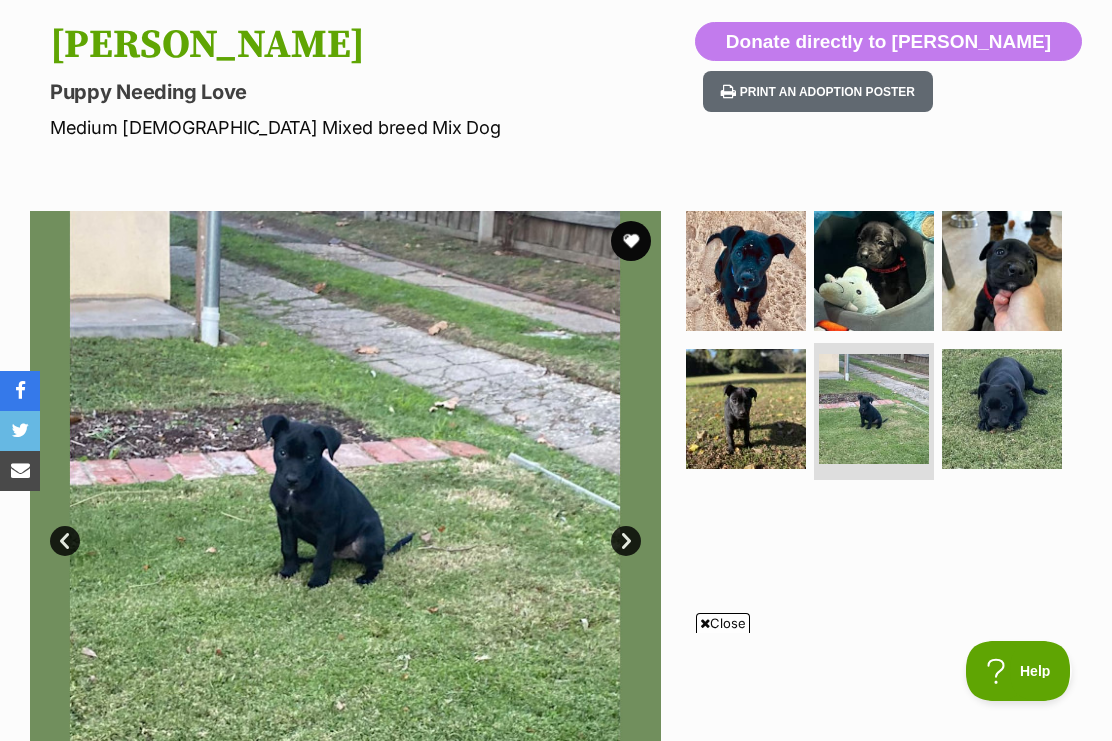 scroll, scrollTop: 207, scrollLeft: 0, axis: vertical 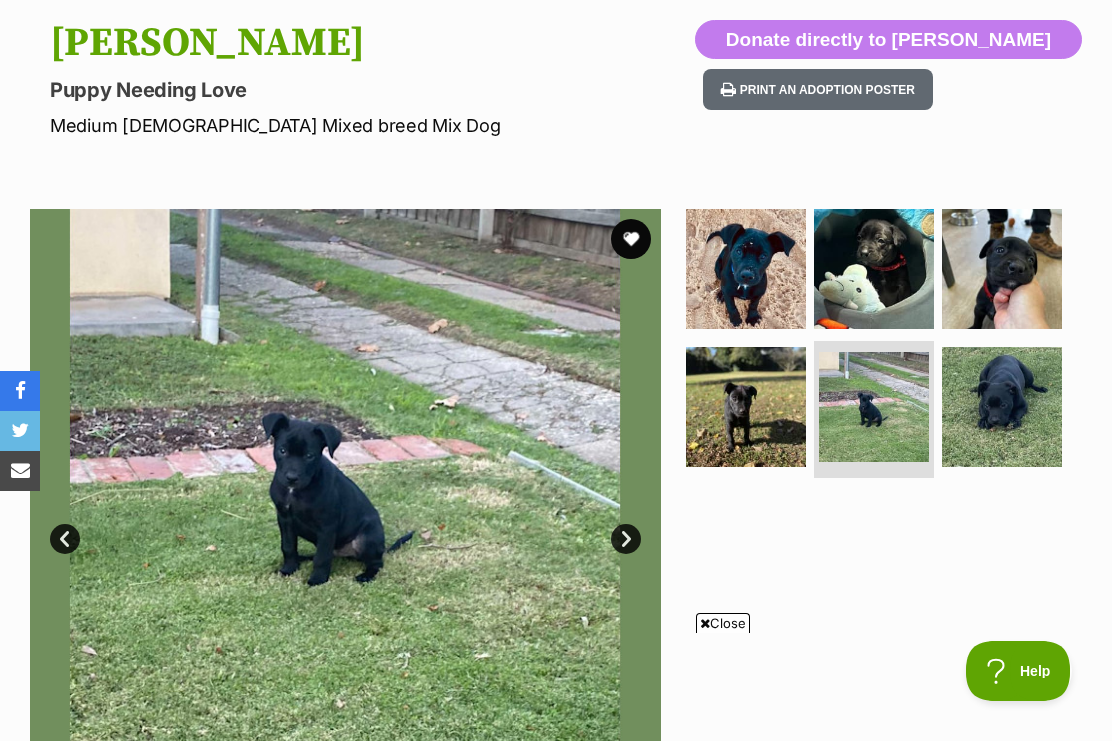 click at bounding box center [1002, 407] 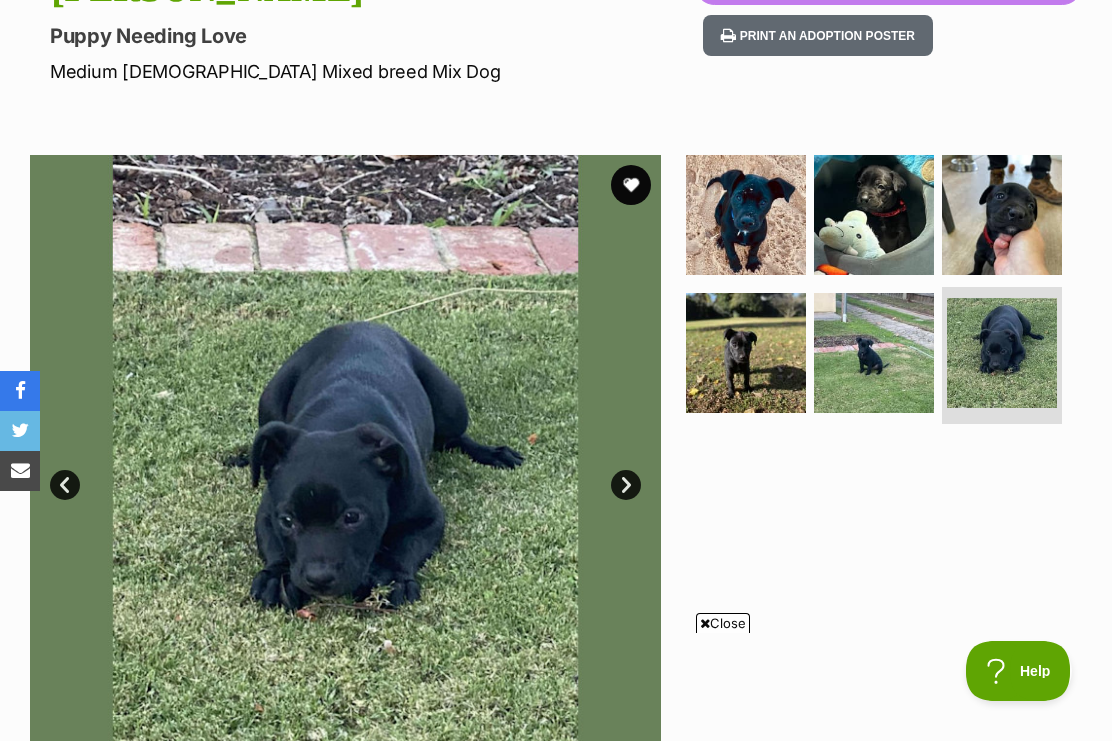 scroll, scrollTop: 260, scrollLeft: 0, axis: vertical 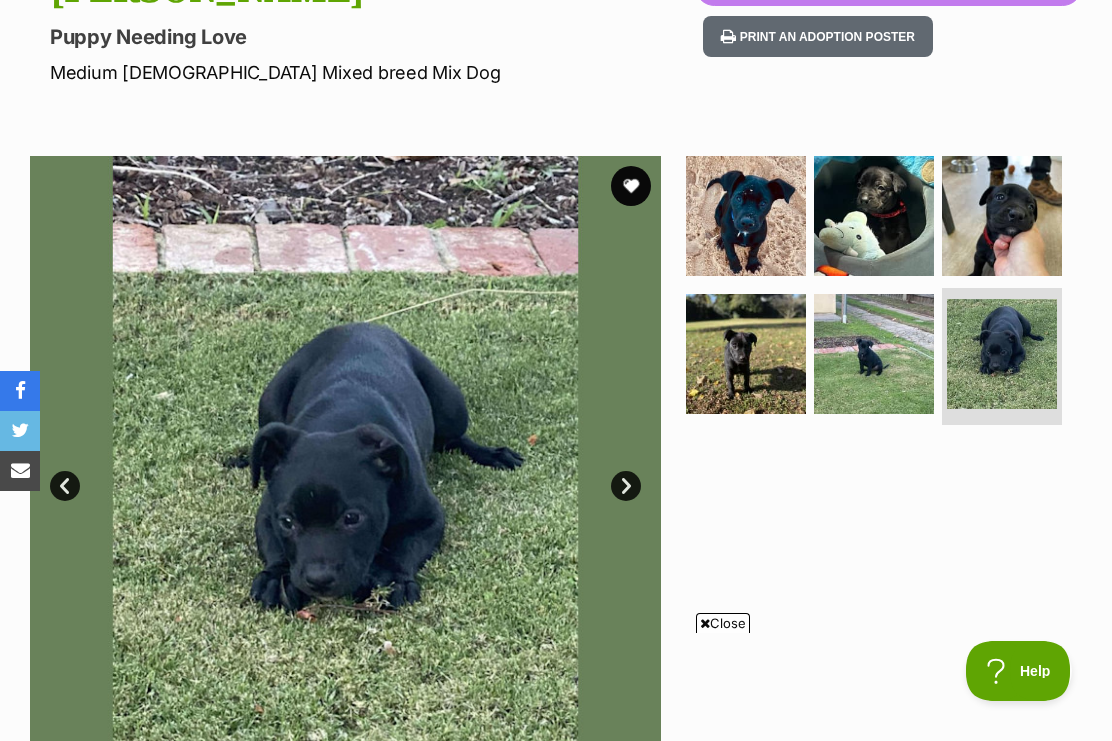 click at bounding box center [746, 354] 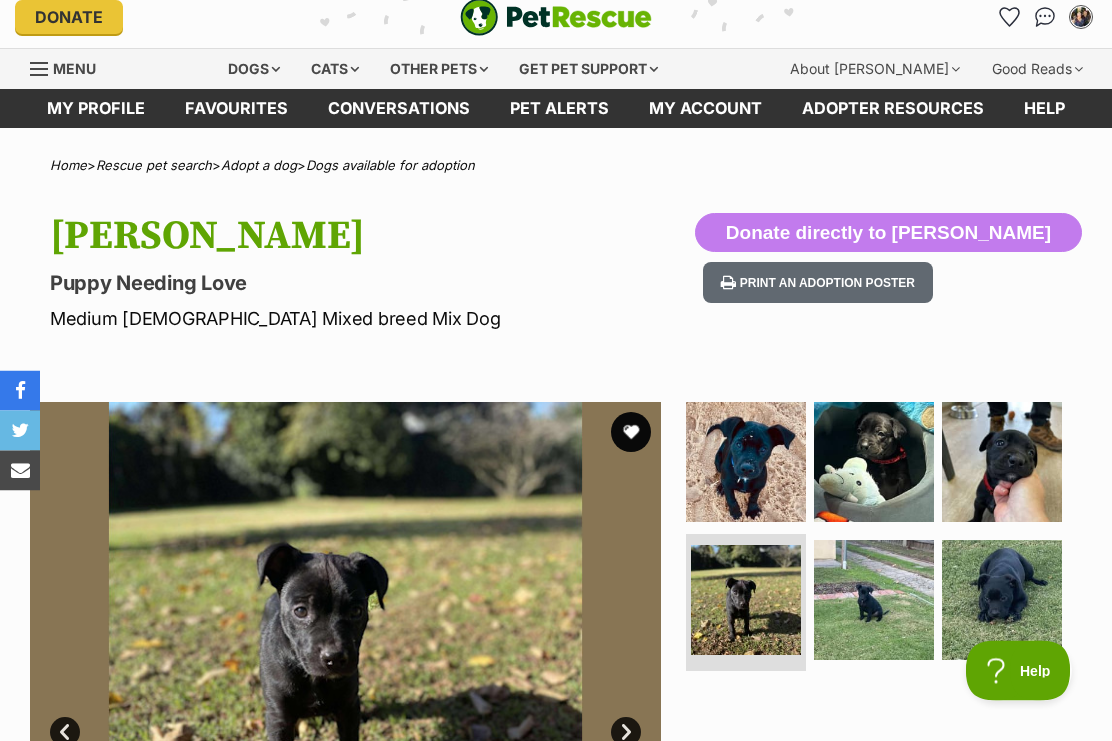 scroll, scrollTop: 0, scrollLeft: 0, axis: both 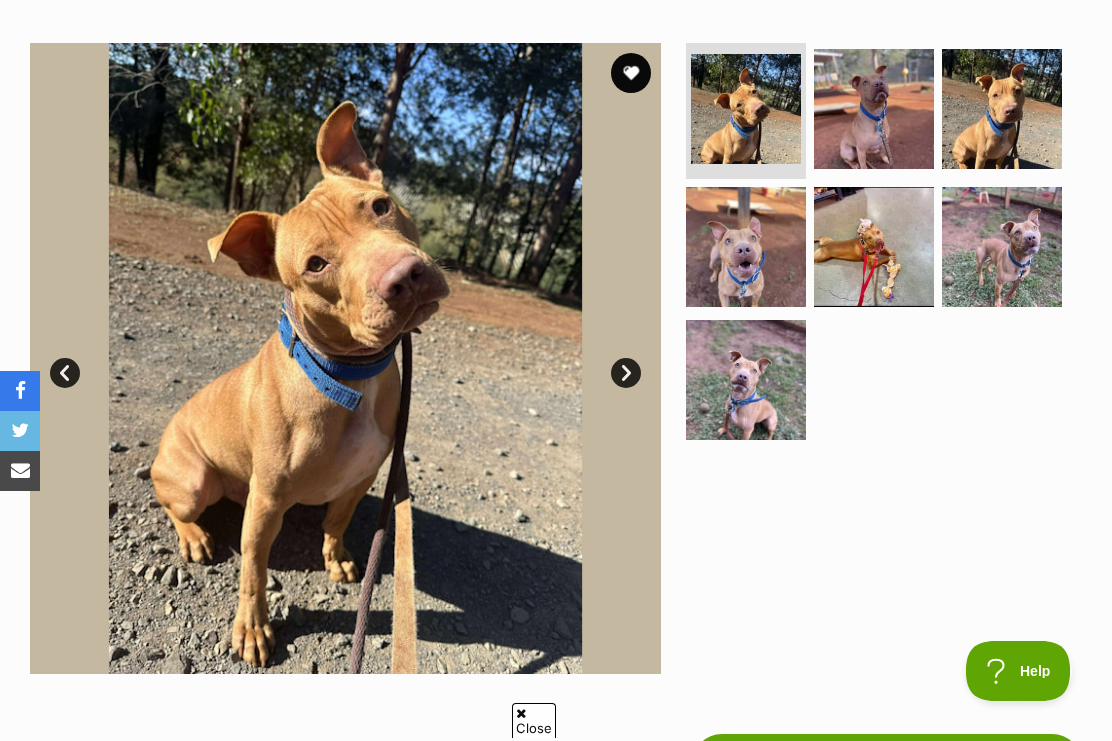 click at bounding box center (746, 380) 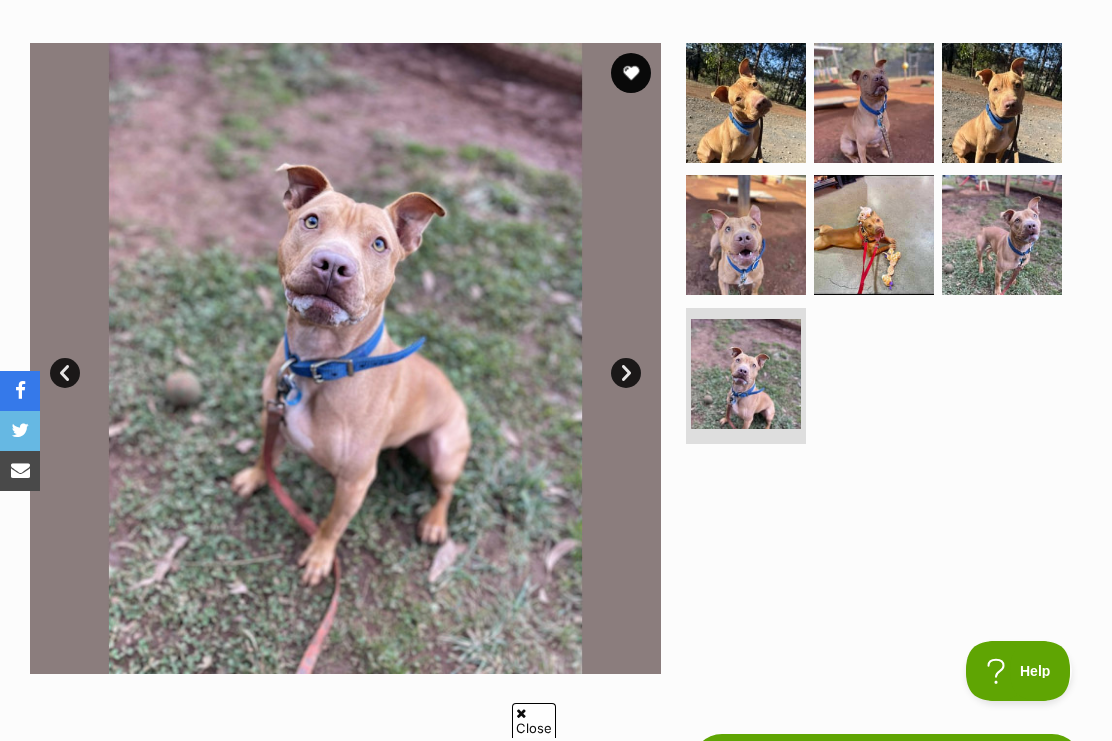 scroll, scrollTop: 0, scrollLeft: 0, axis: both 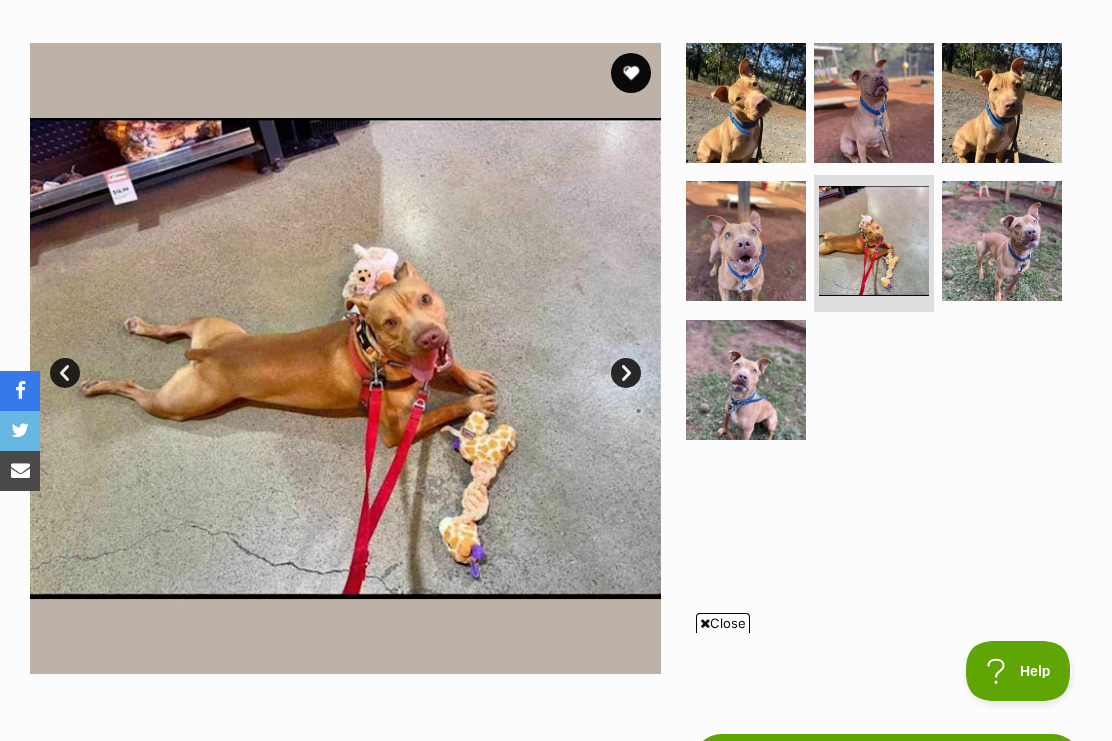 click at bounding box center (1002, 241) 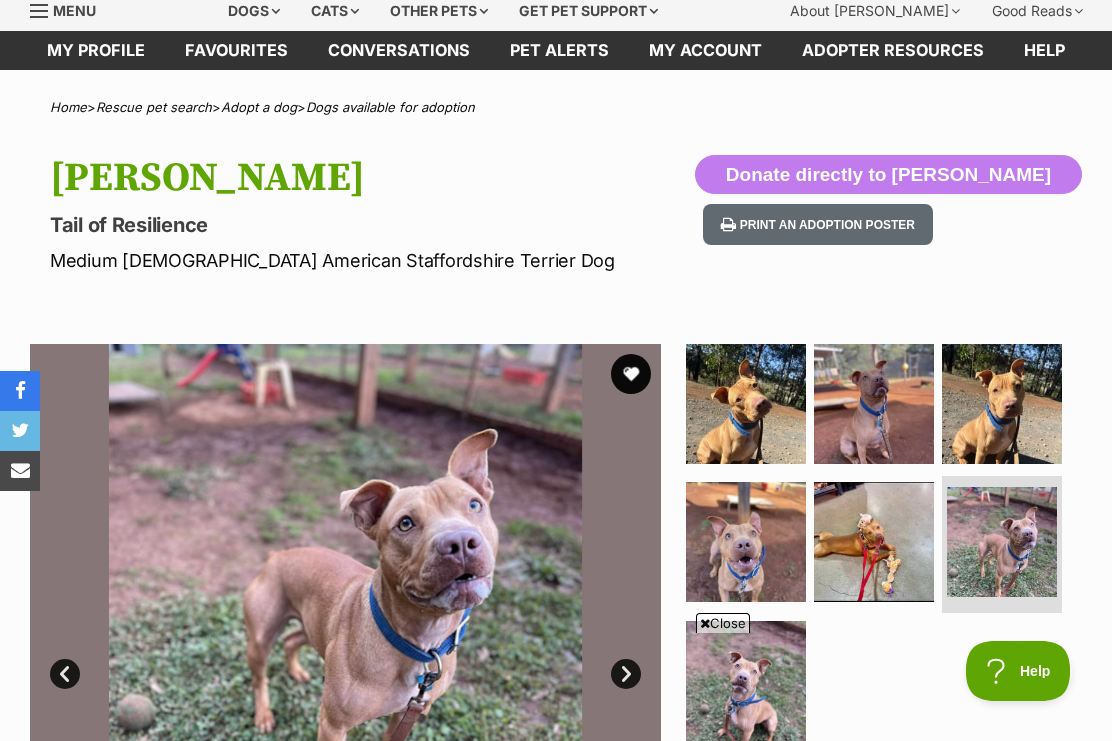 scroll, scrollTop: 69, scrollLeft: 0, axis: vertical 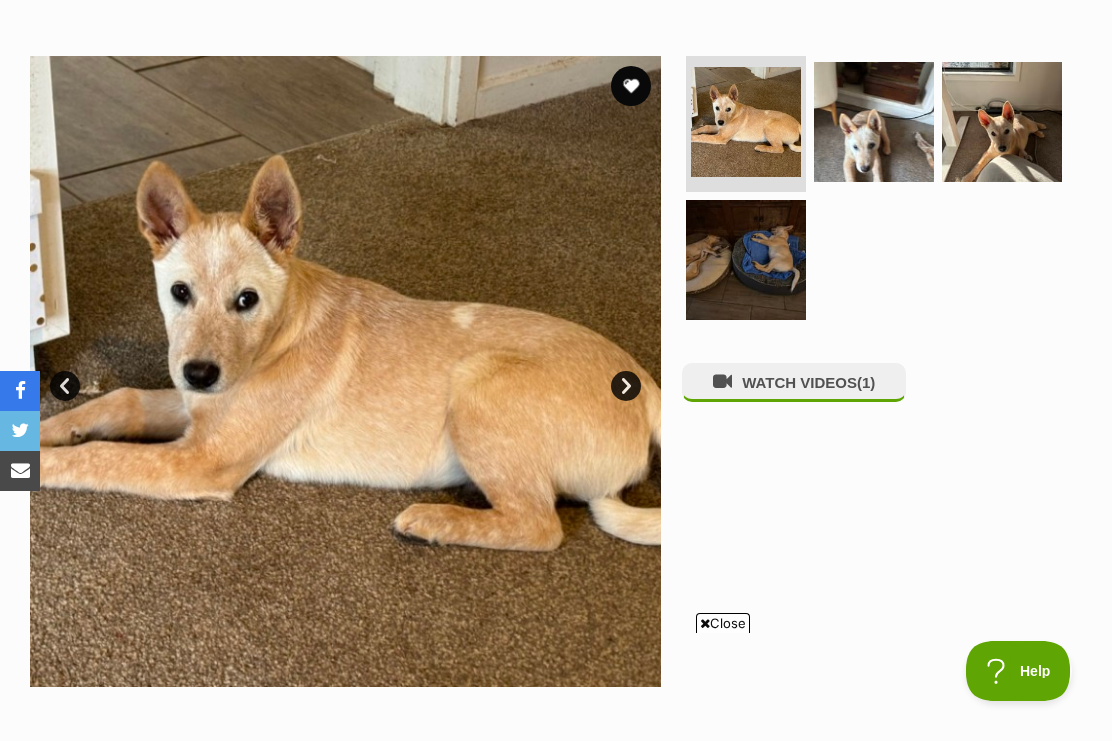 click on "(1)" at bounding box center (866, 382) 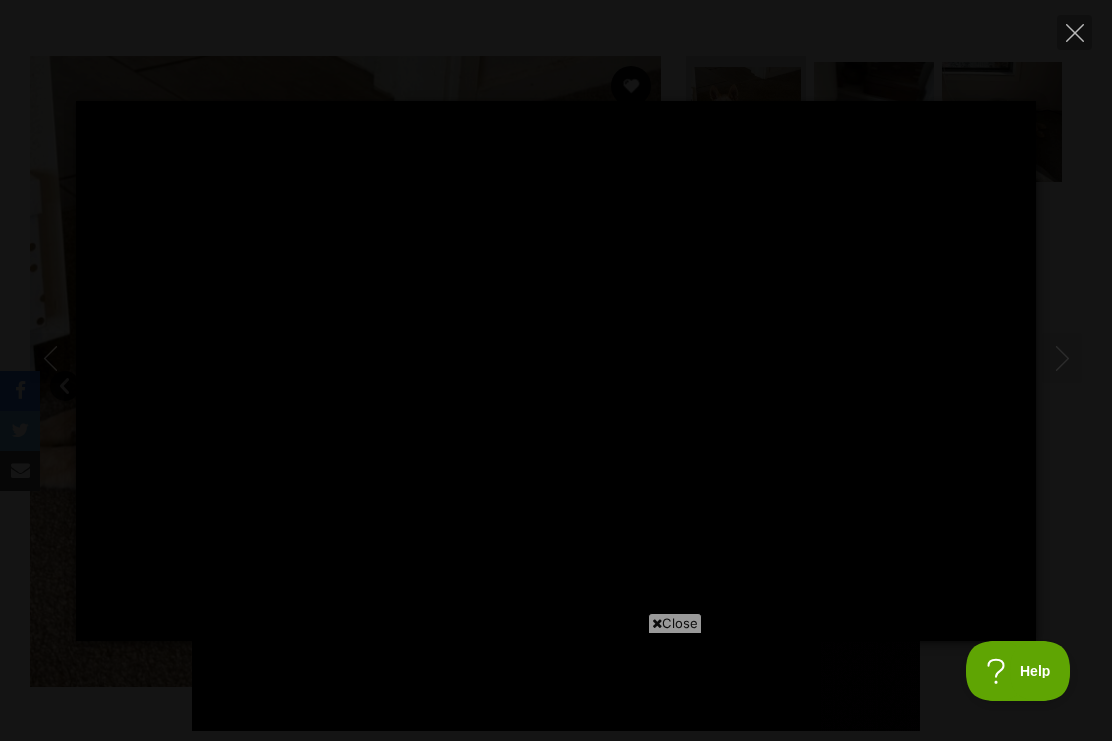 scroll, scrollTop: 0, scrollLeft: 0, axis: both 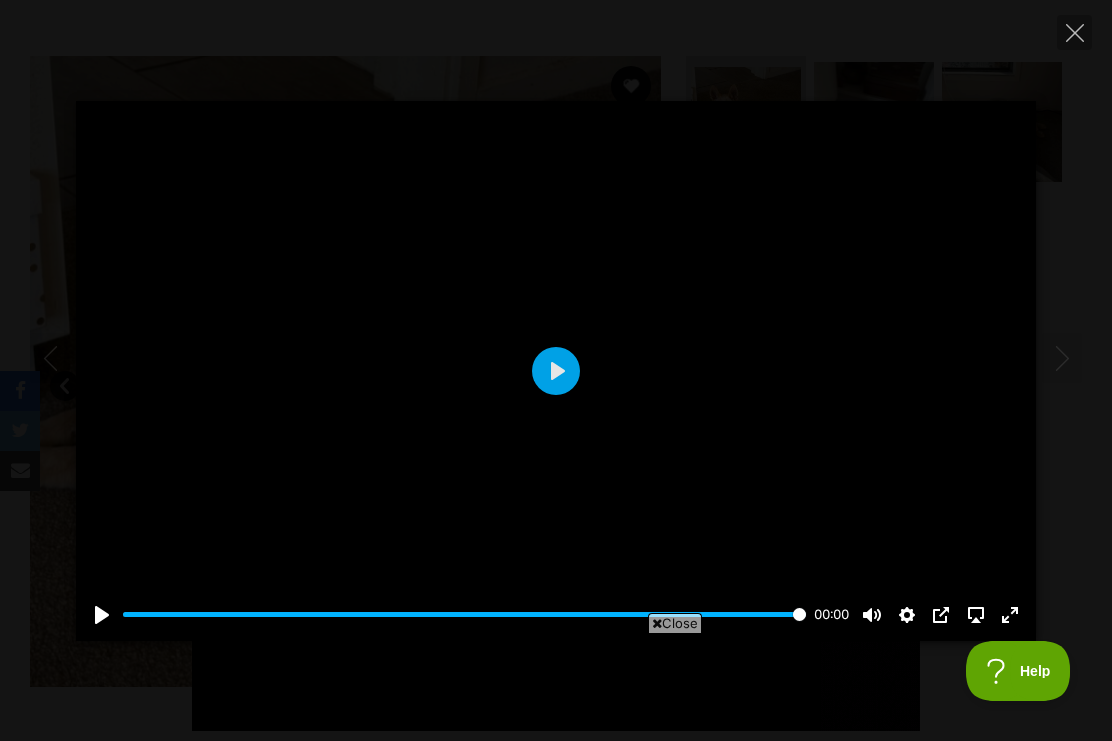 click 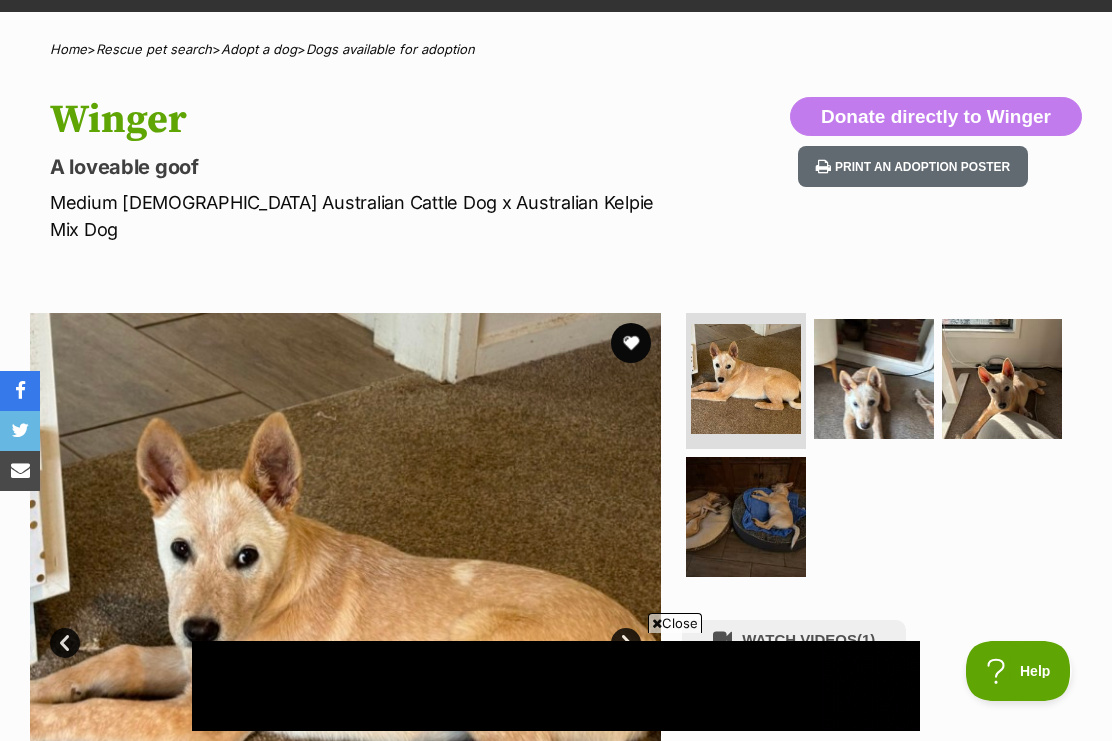 scroll, scrollTop: 128, scrollLeft: 0, axis: vertical 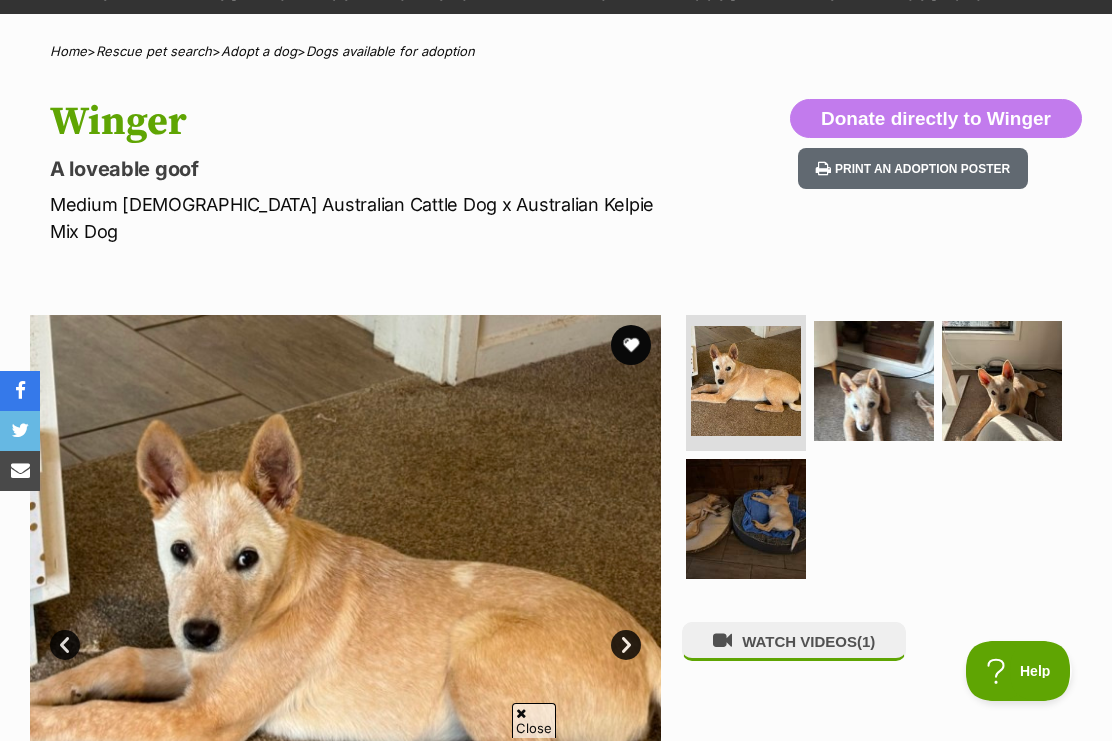 click at bounding box center (1002, 381) 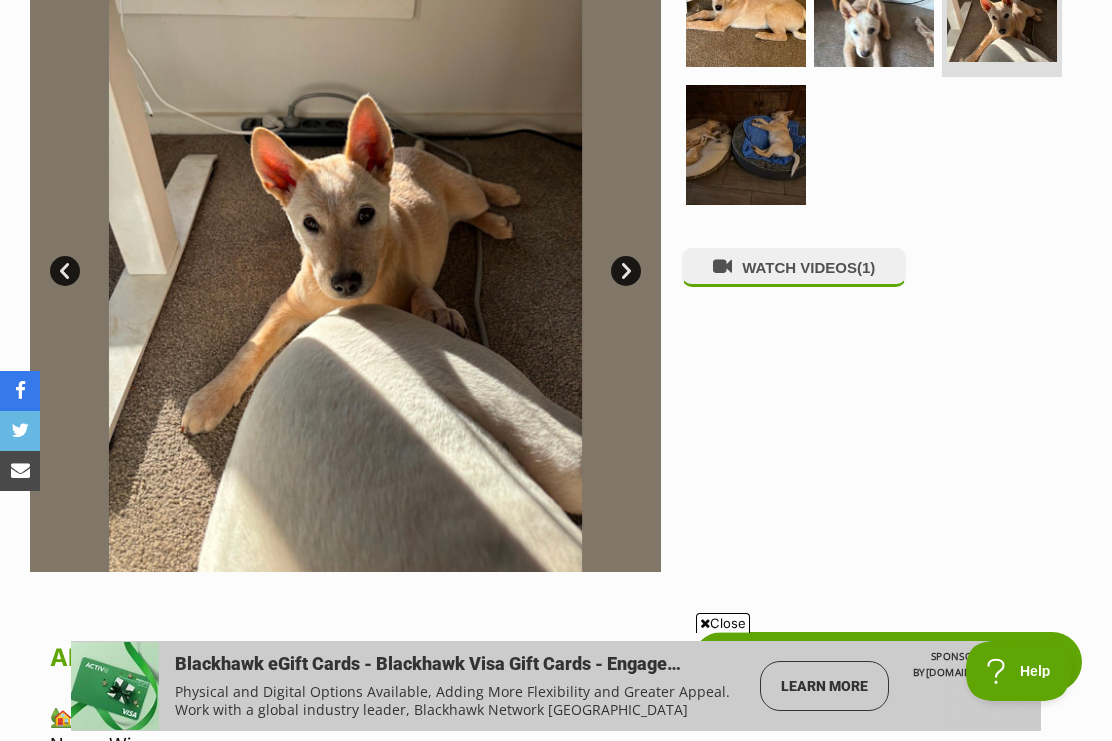 scroll, scrollTop: 492, scrollLeft: 0, axis: vertical 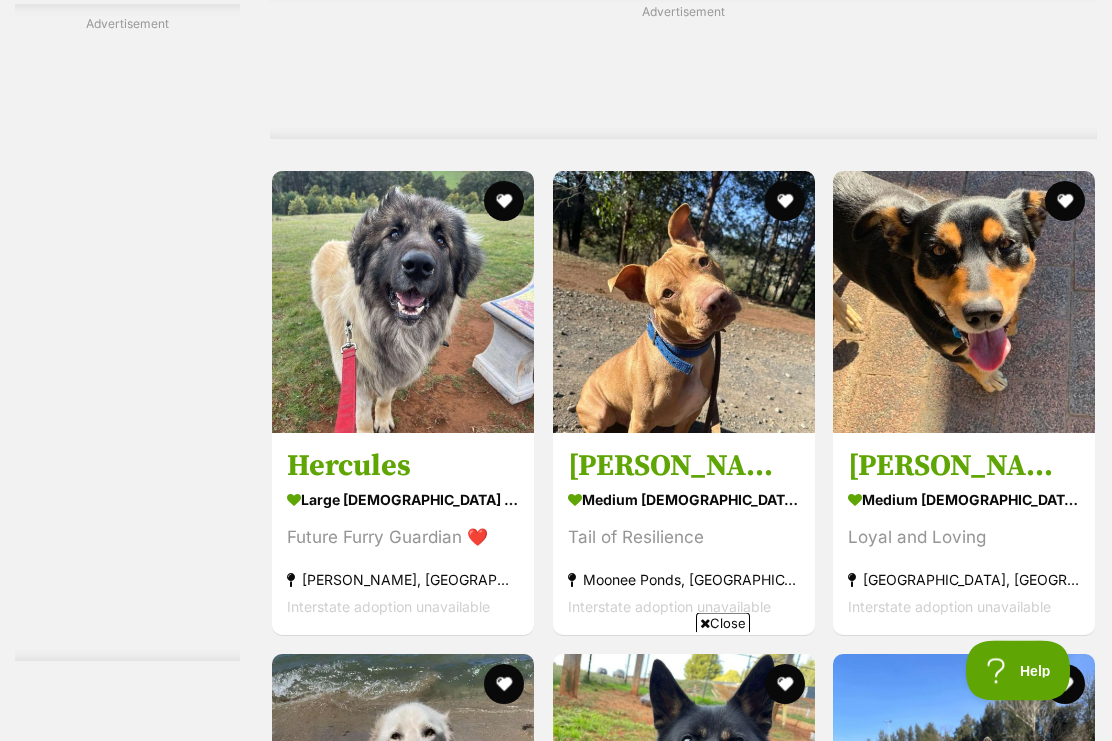 click at bounding box center [1065, 1360] 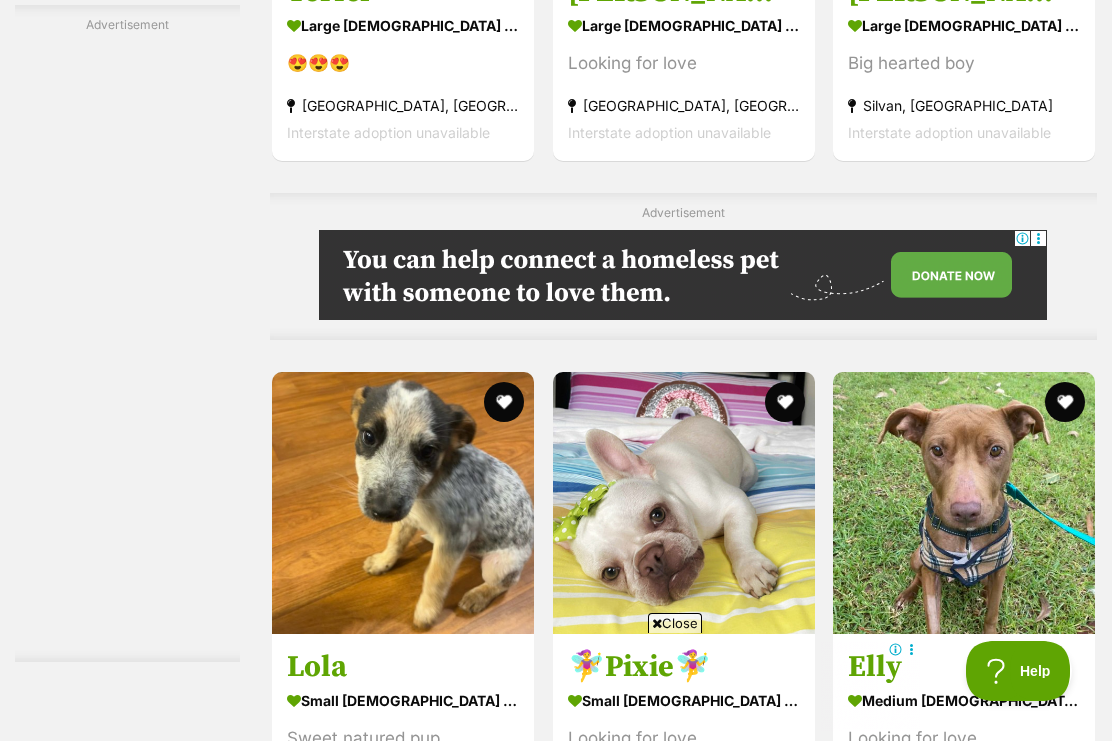 scroll, scrollTop: 7414, scrollLeft: 0, axis: vertical 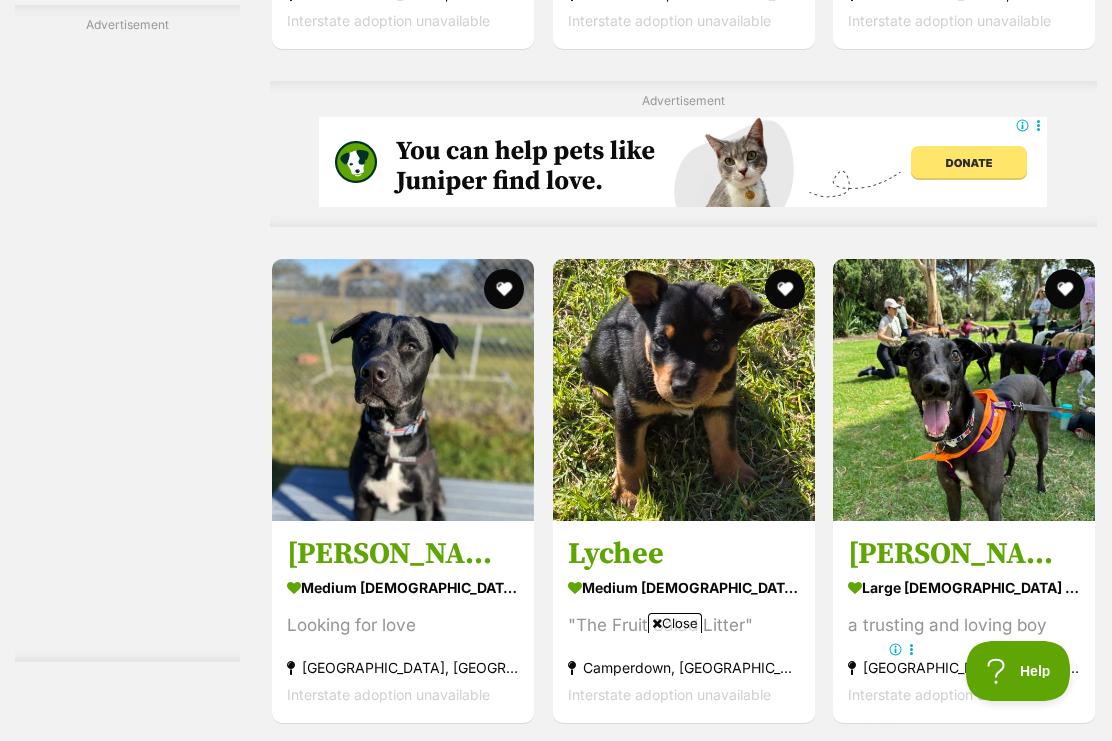 click at bounding box center [403, 873] 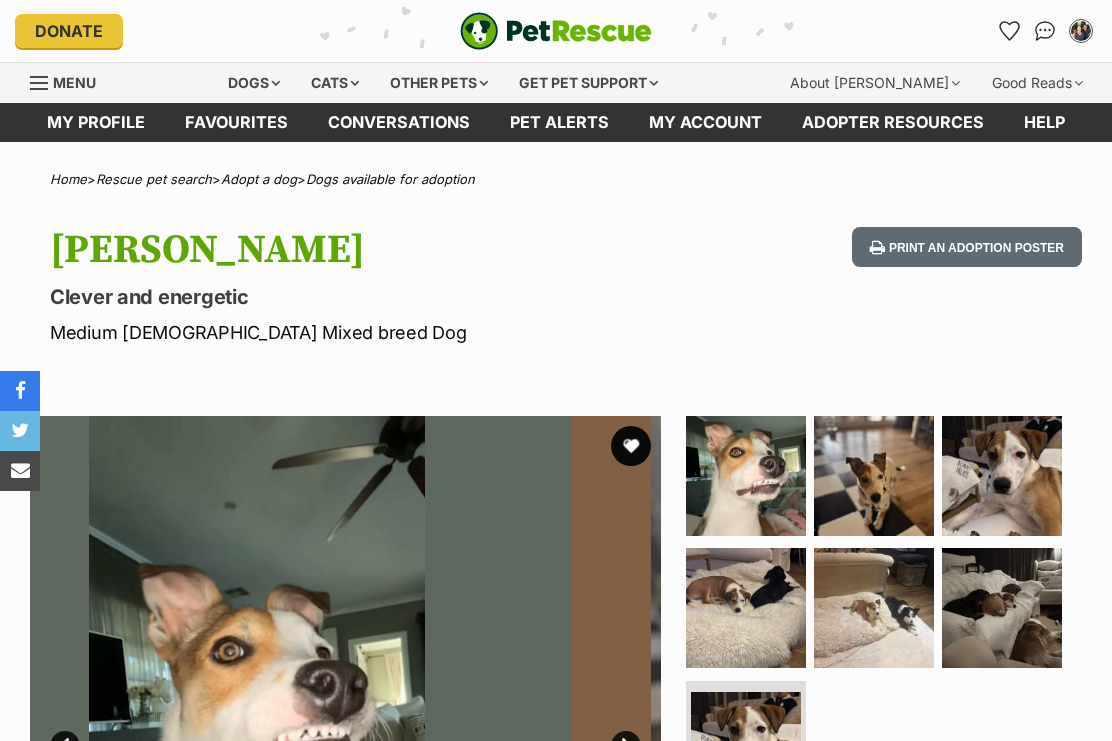scroll, scrollTop: 189, scrollLeft: 0, axis: vertical 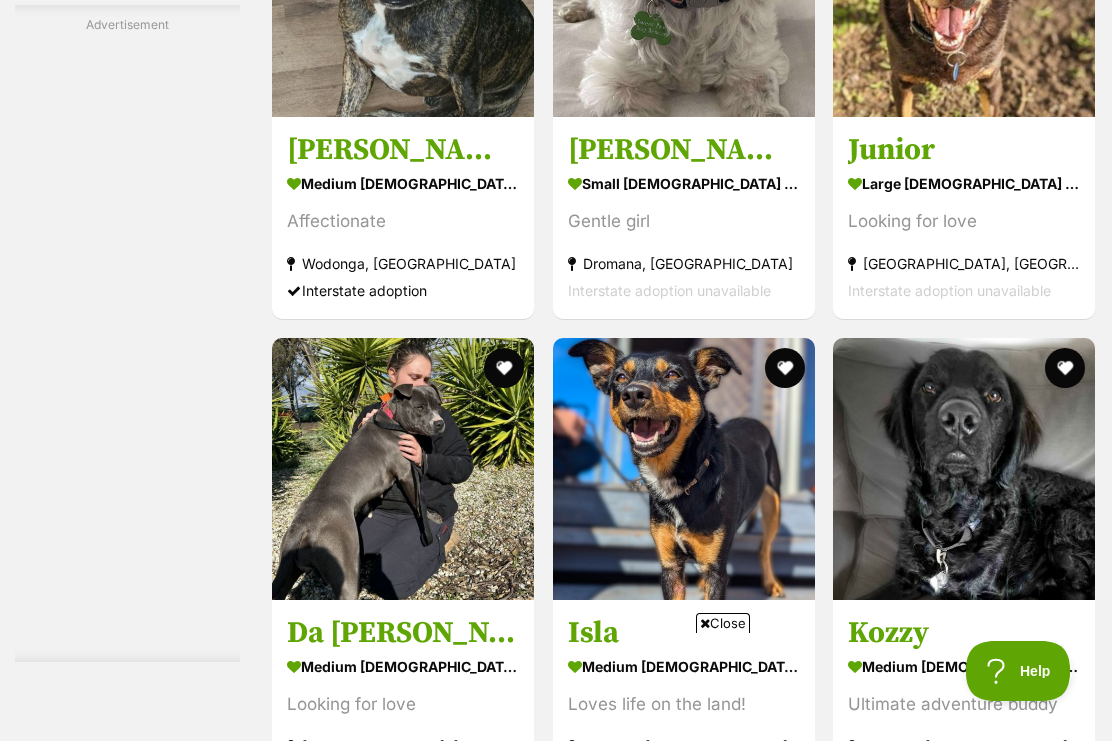 click on "Next" at bounding box center (765, 3162) 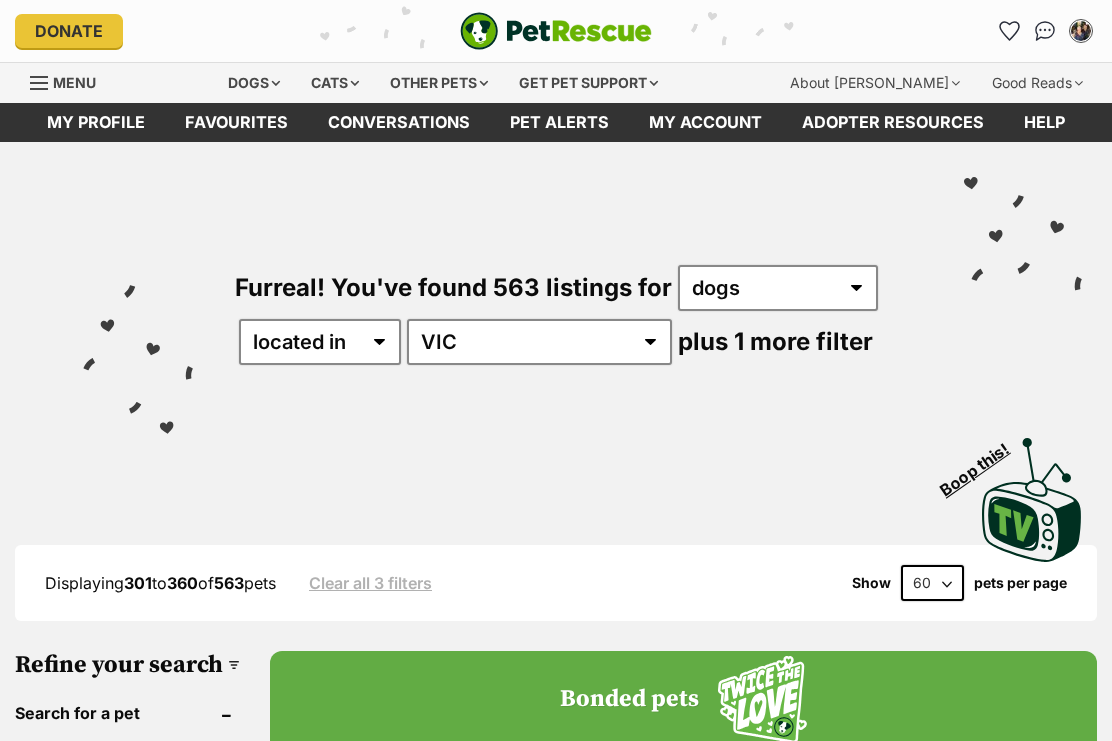 scroll, scrollTop: 0, scrollLeft: 0, axis: both 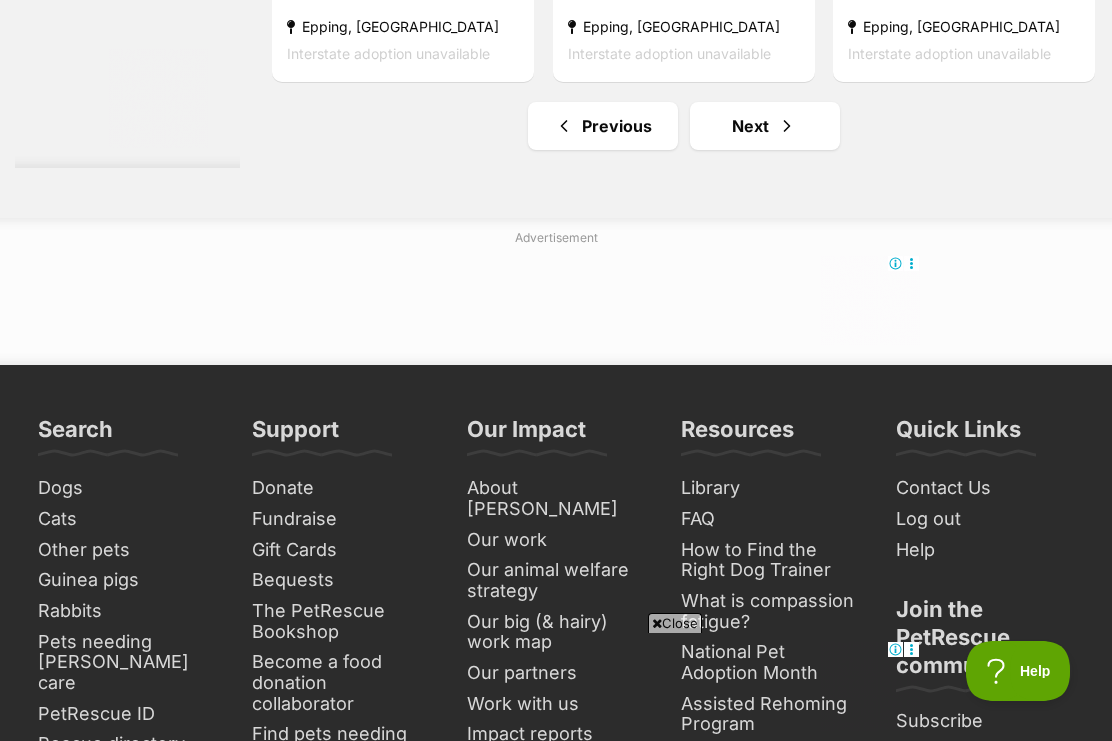 click at bounding box center [787, 126] 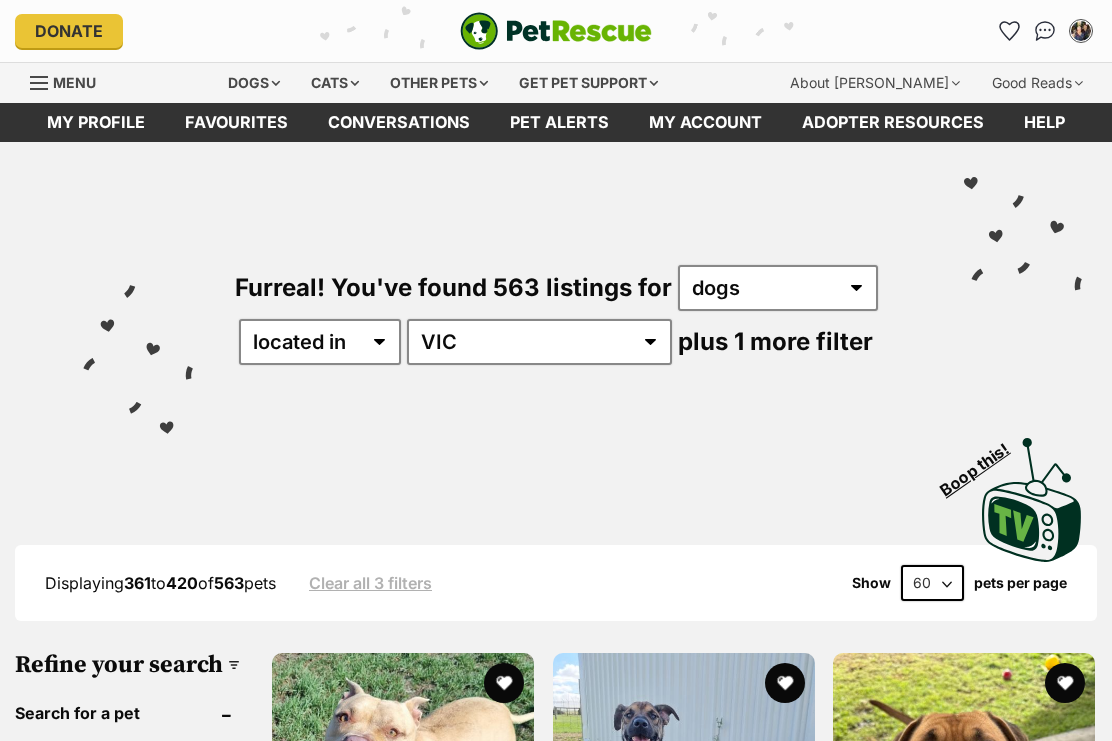 scroll, scrollTop: 0, scrollLeft: 0, axis: both 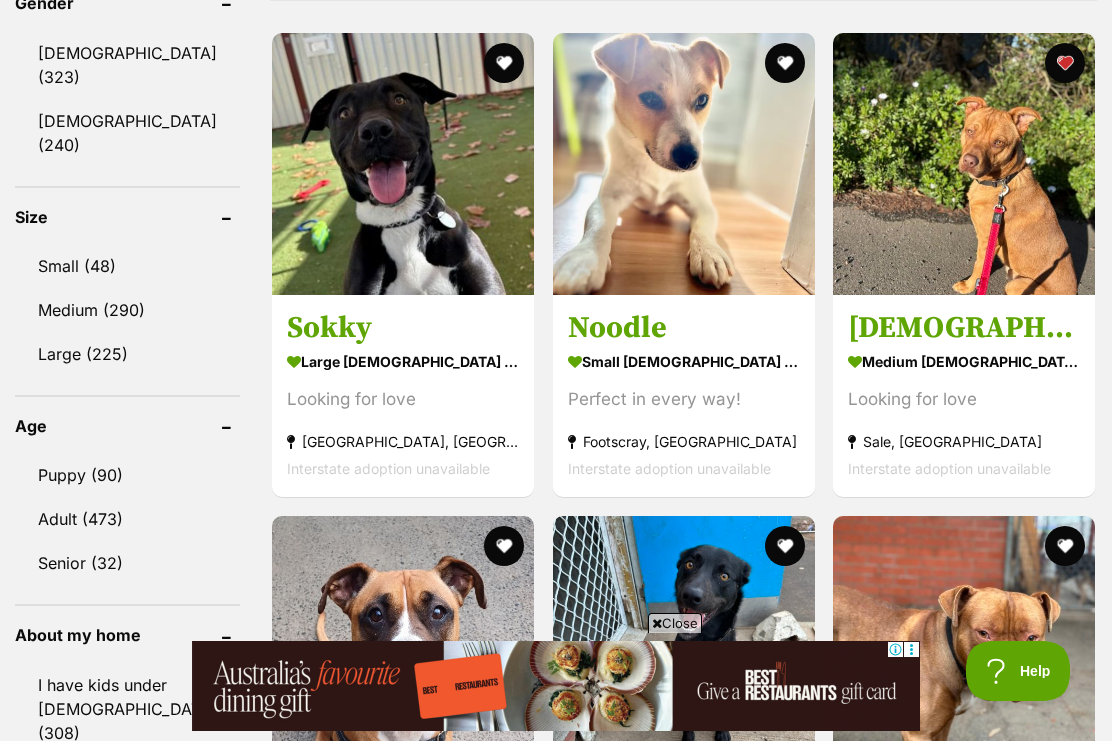 click at bounding box center (964, 164) 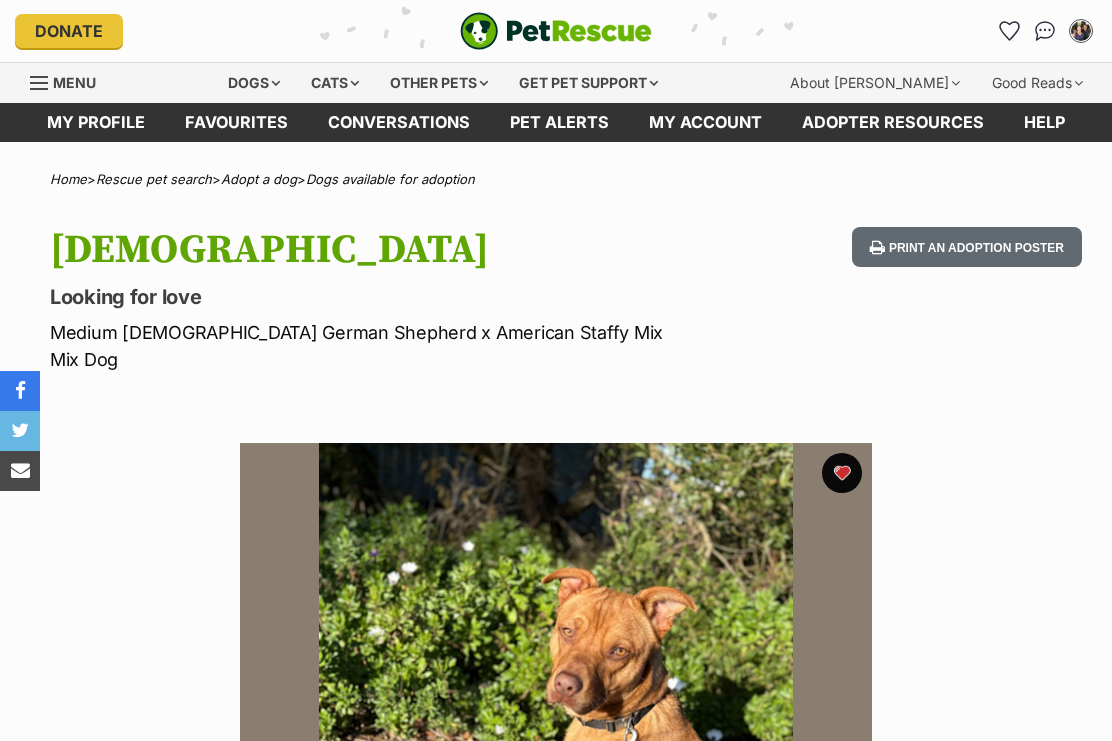 scroll, scrollTop: 0, scrollLeft: 0, axis: both 